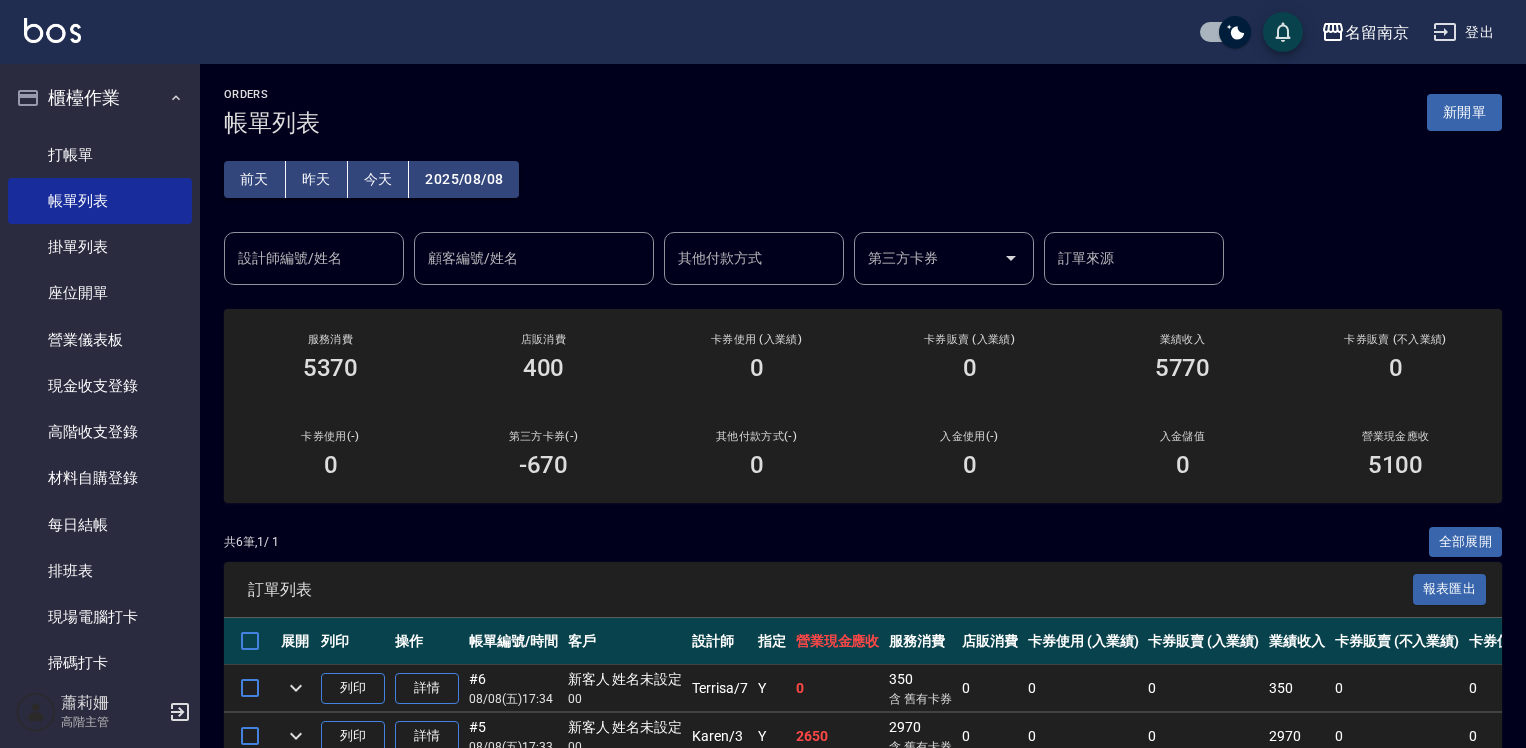 scroll, scrollTop: 0, scrollLeft: 0, axis: both 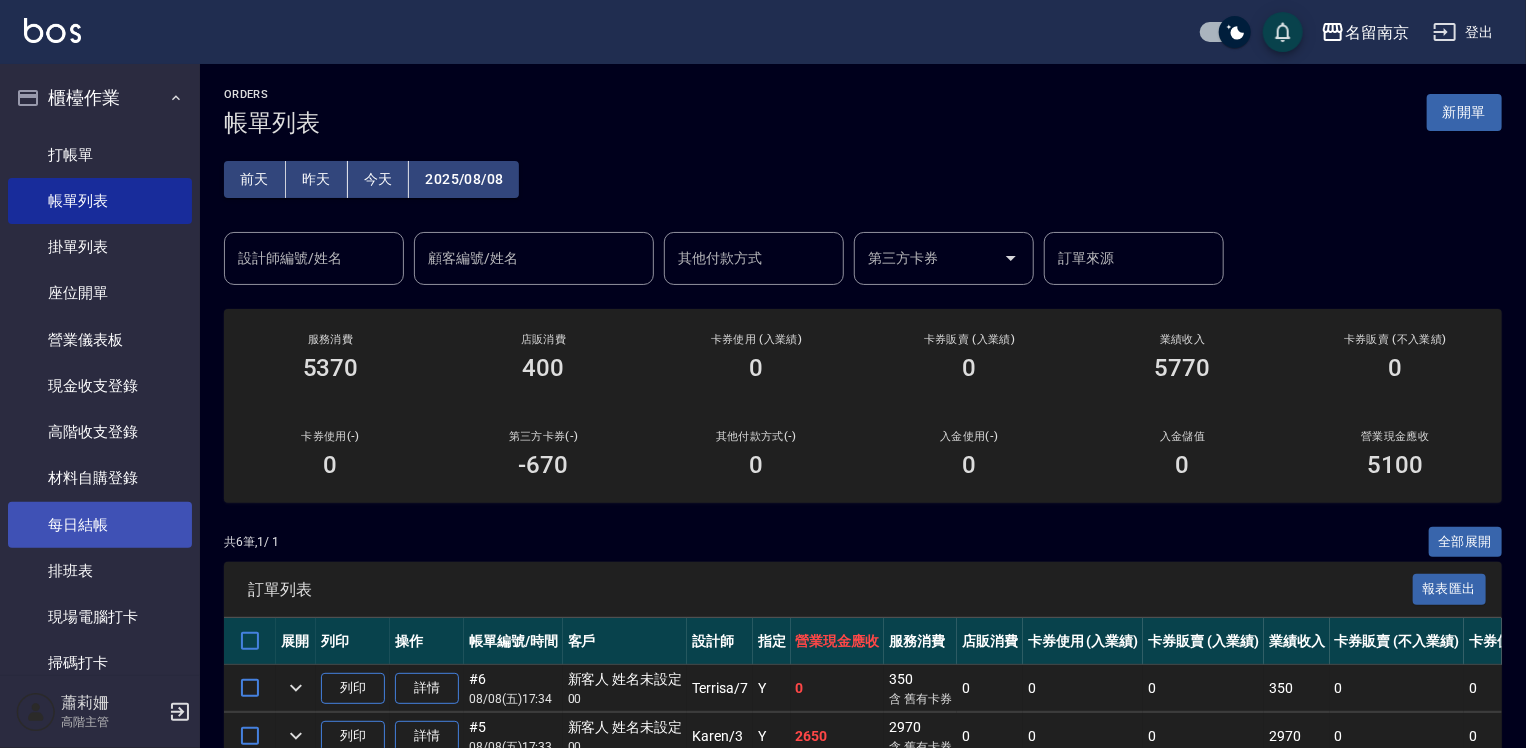 click on "每日結帳" at bounding box center [100, 525] 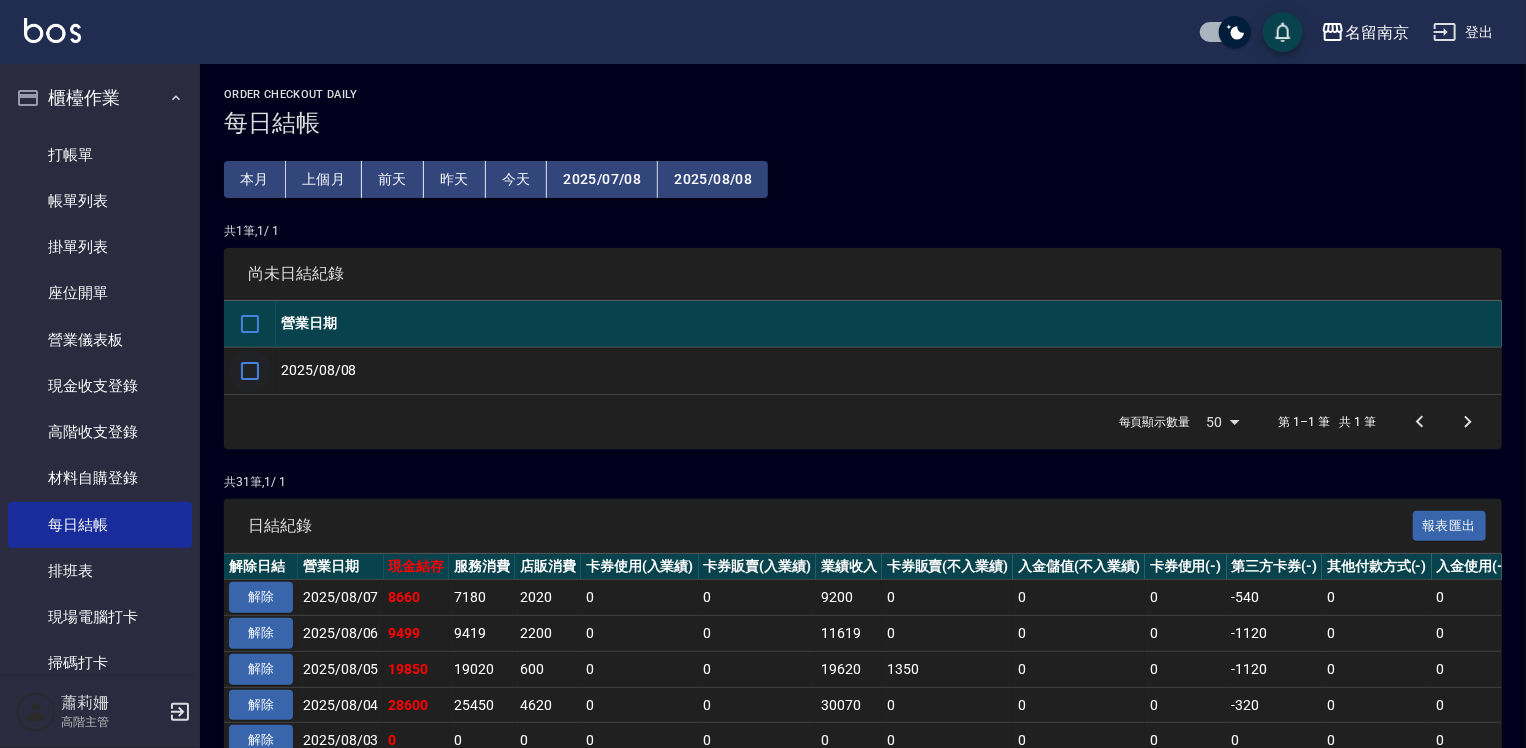 click at bounding box center [250, 371] 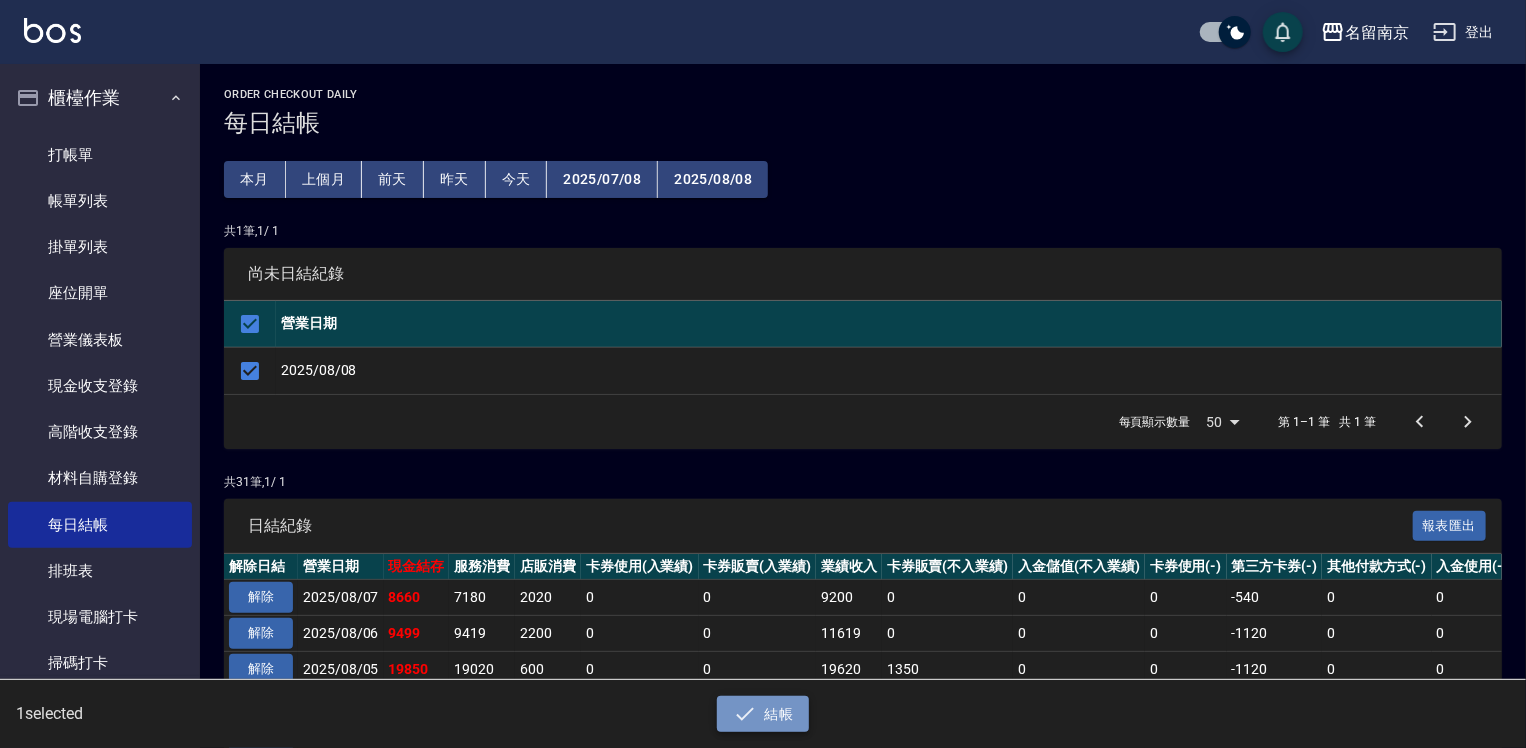 click on "結帳" at bounding box center [763, 714] 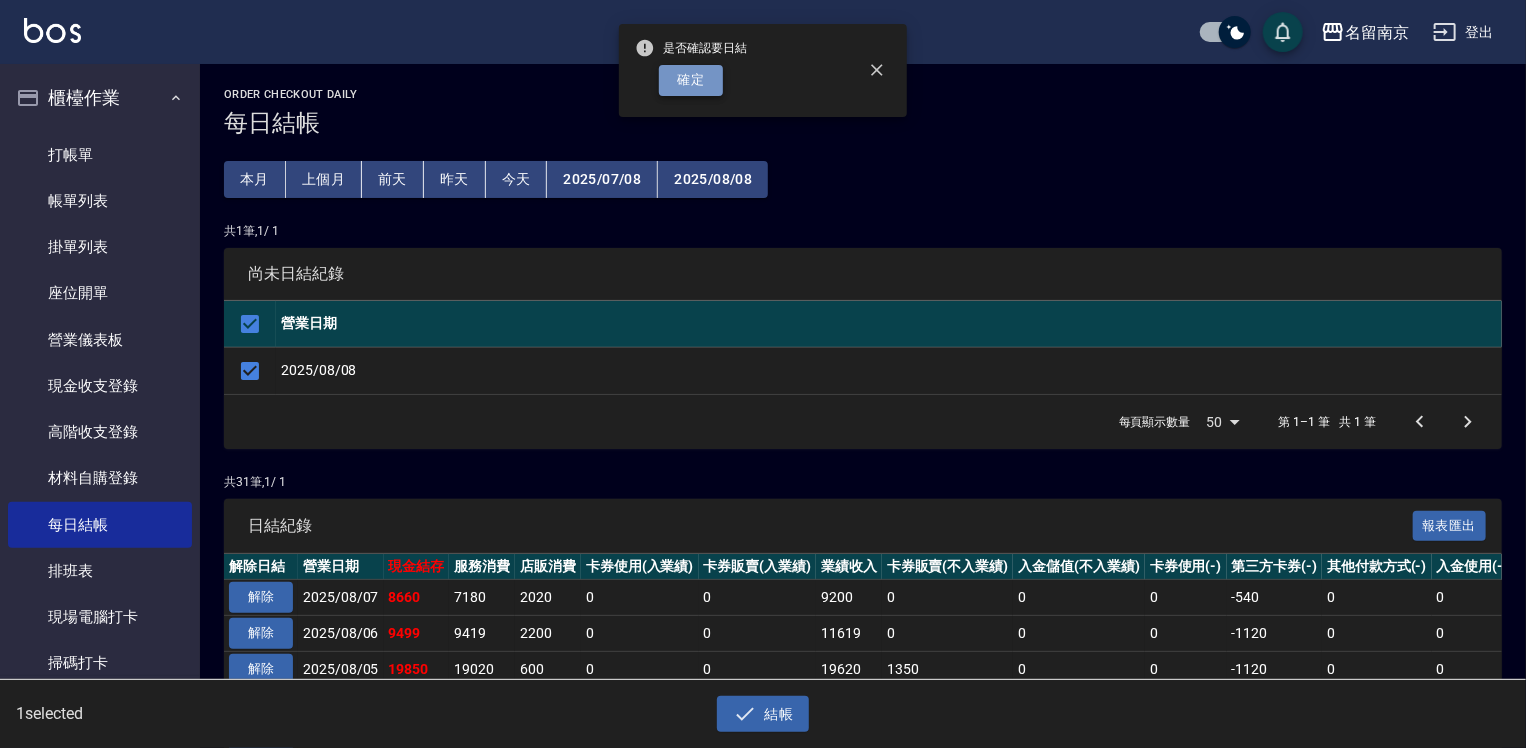 click on "確定" at bounding box center (691, 80) 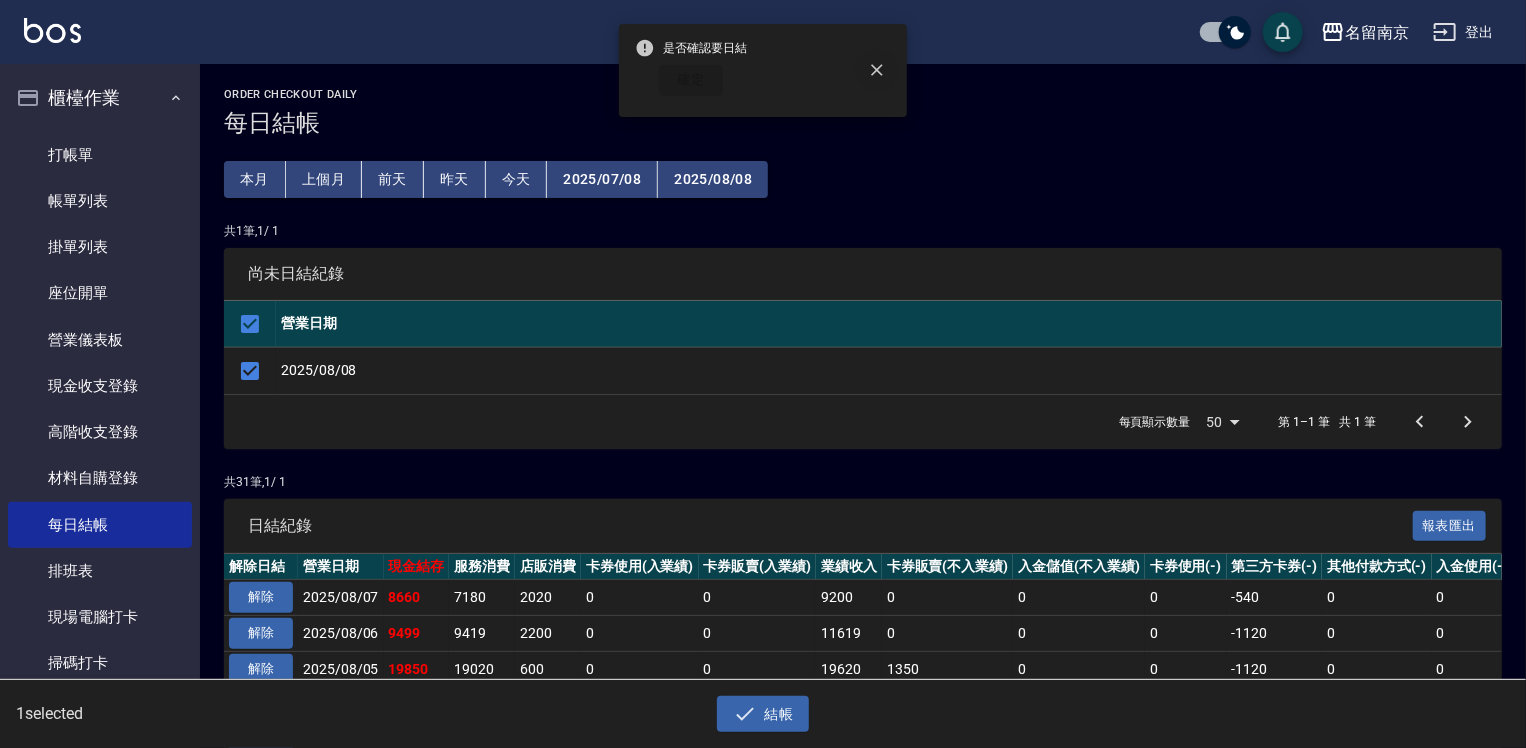 checkbox on "false" 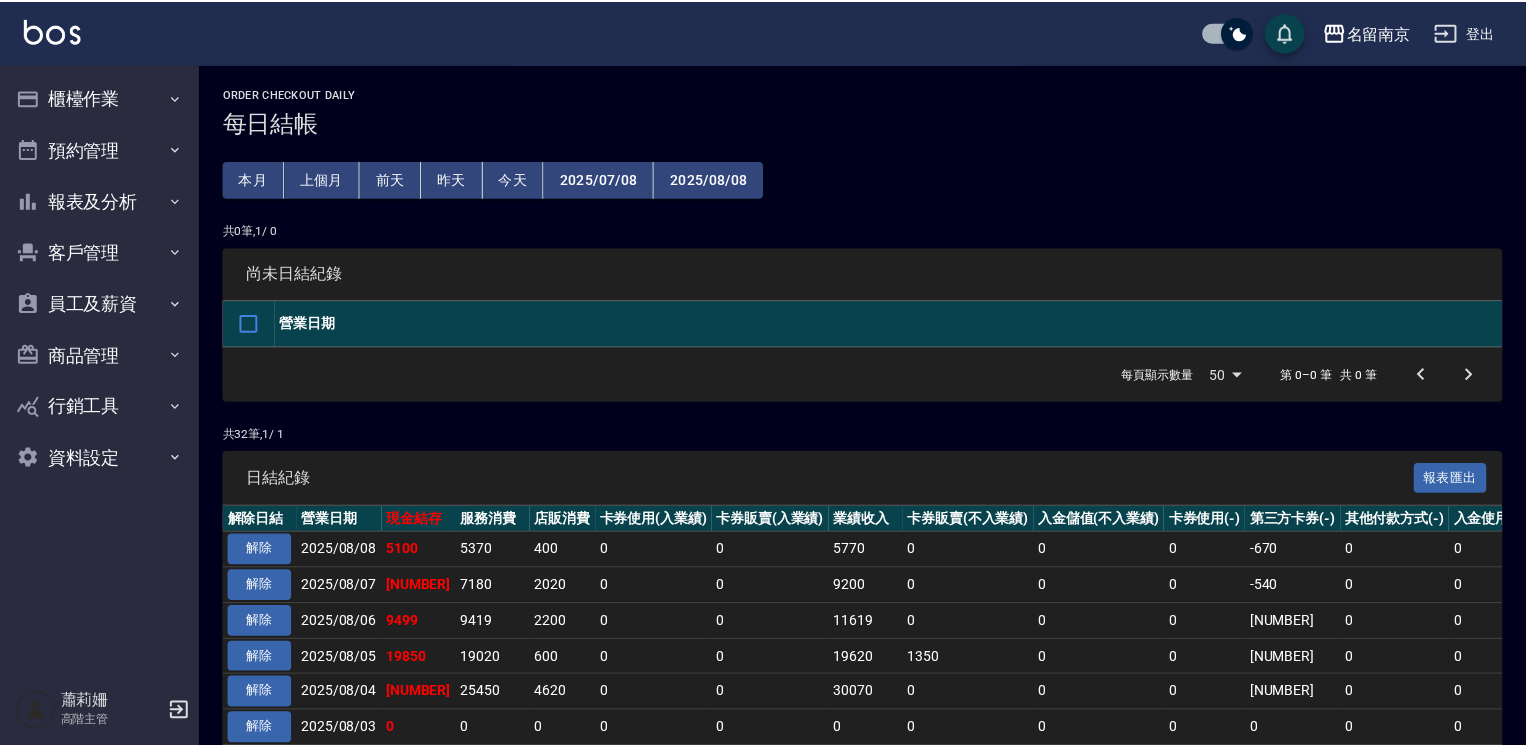 scroll, scrollTop: 0, scrollLeft: 0, axis: both 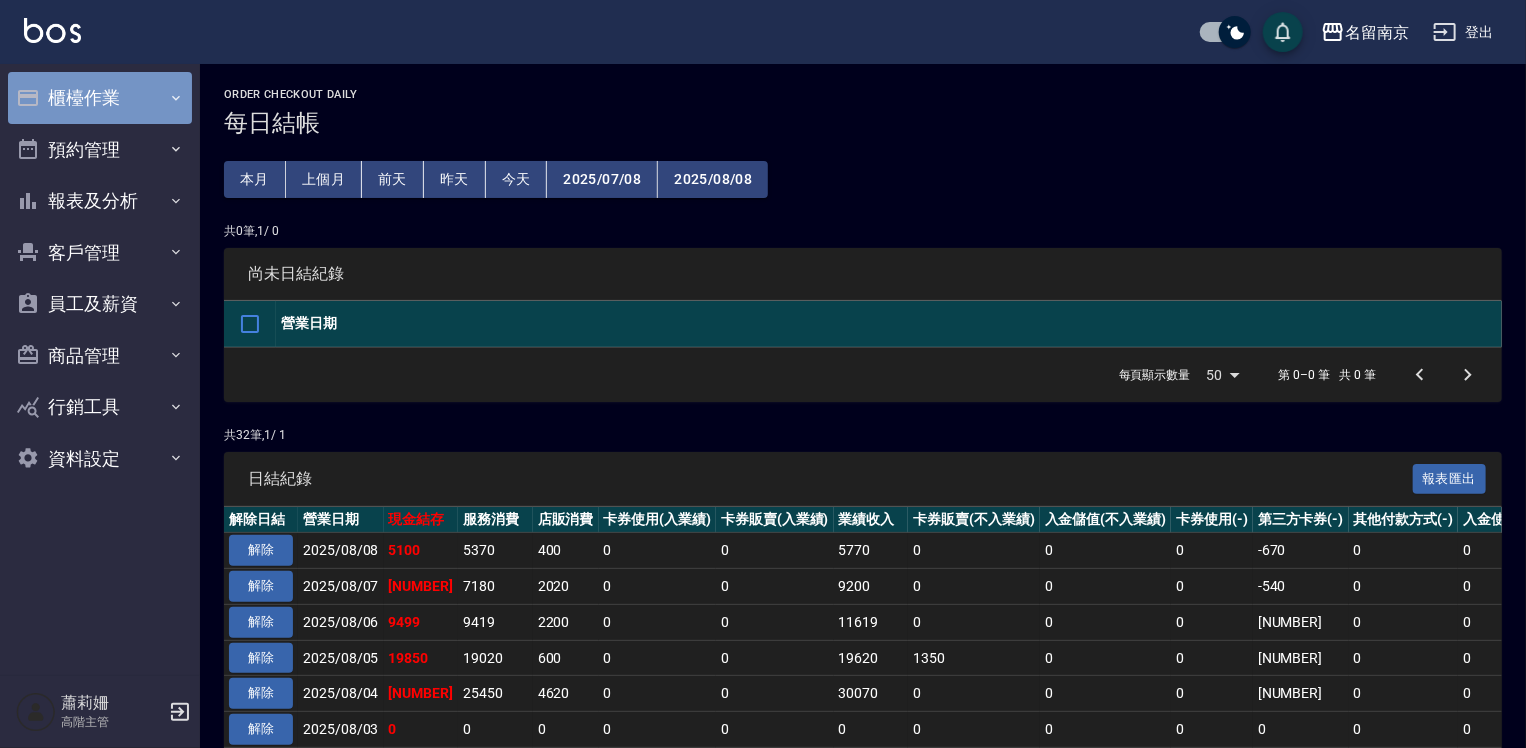 click on "櫃檯作業" at bounding box center (100, 98) 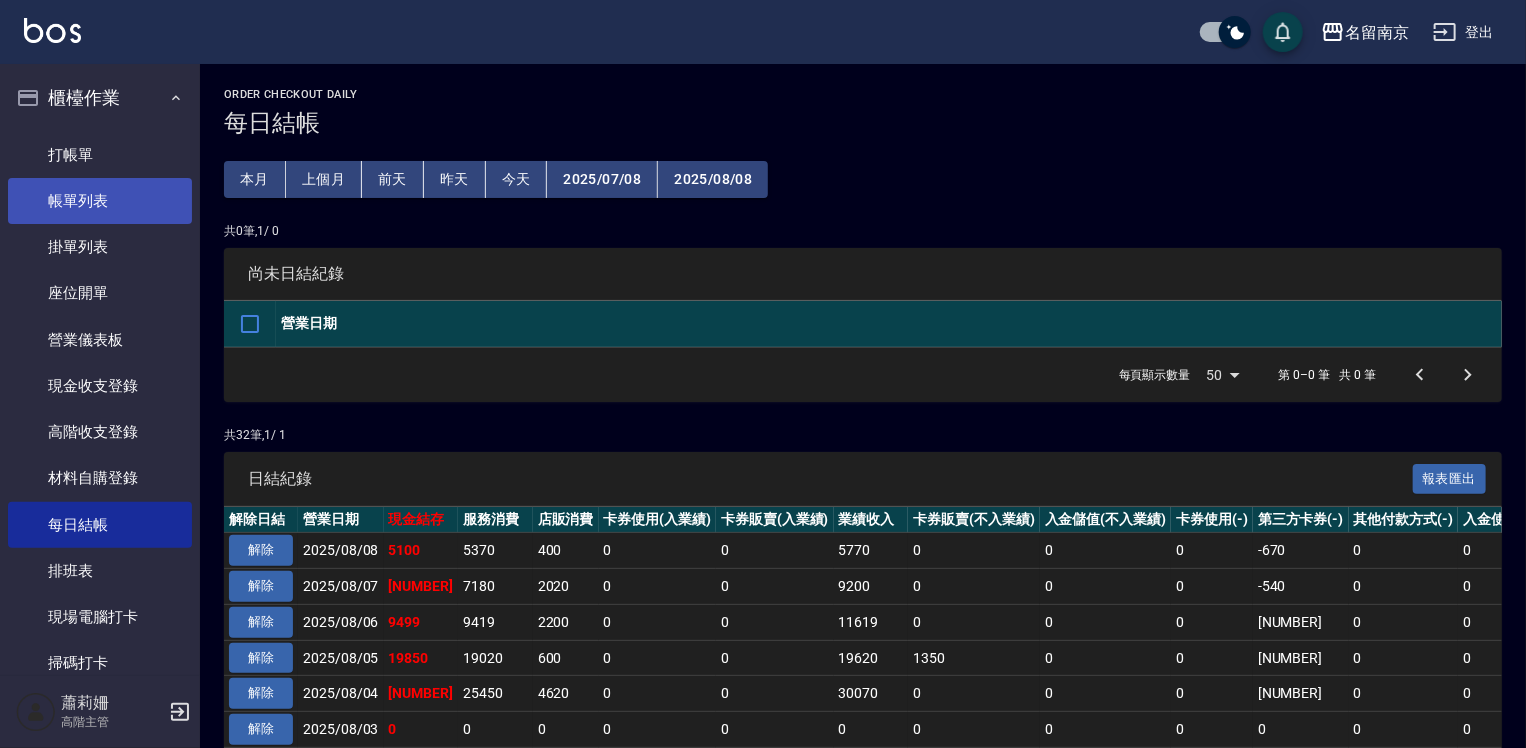 click on "帳單列表" at bounding box center [100, 201] 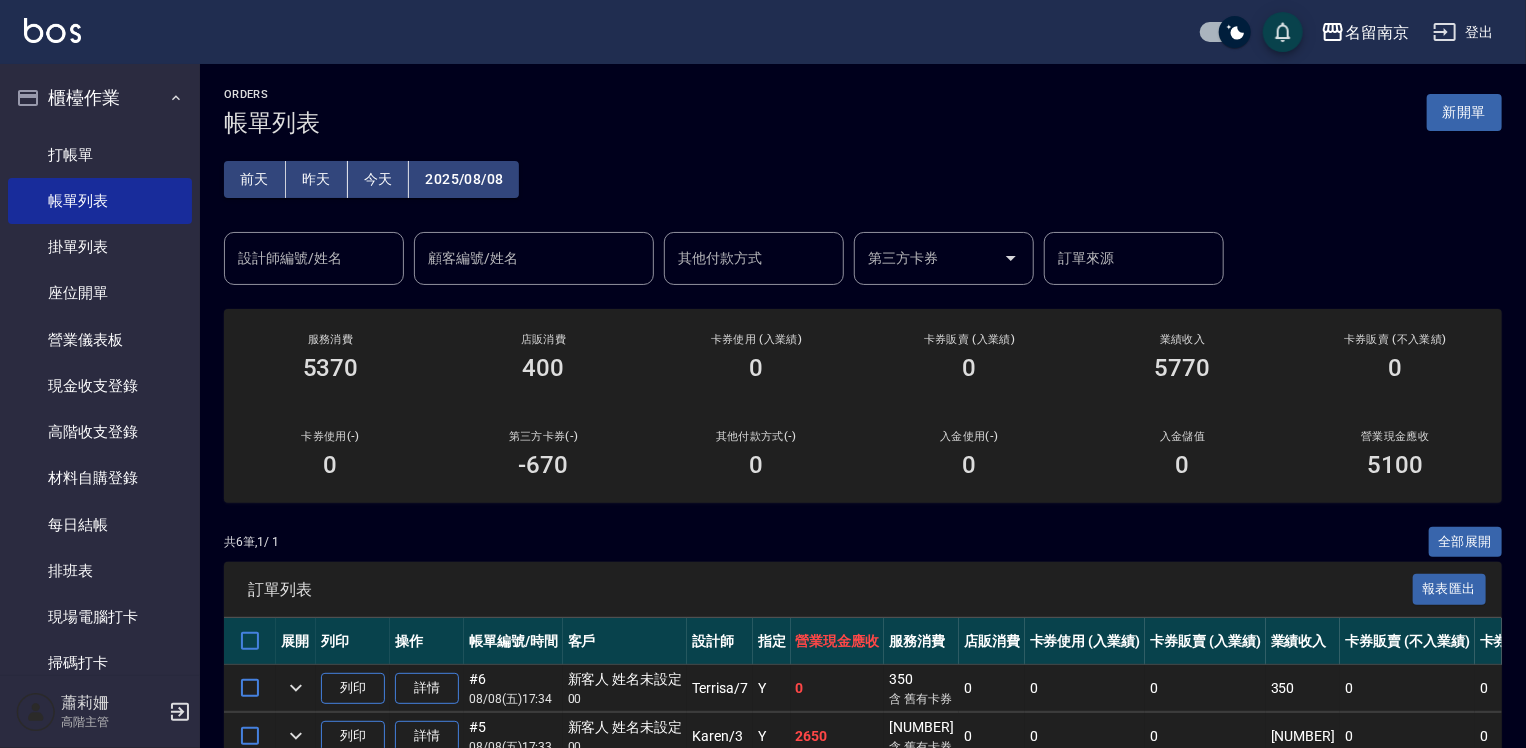 scroll, scrollTop: 296, scrollLeft: 0, axis: vertical 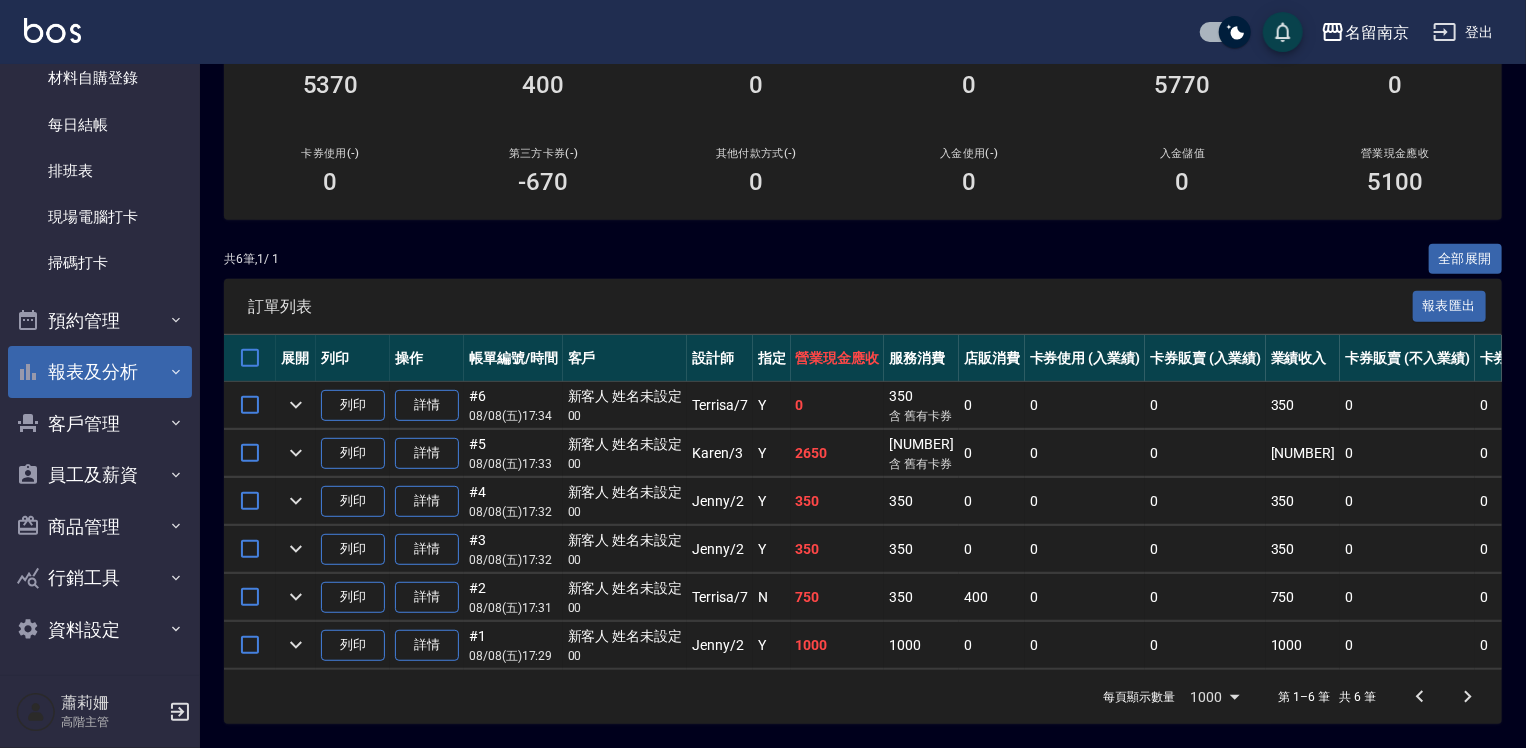 click on "報表及分析" at bounding box center [100, 372] 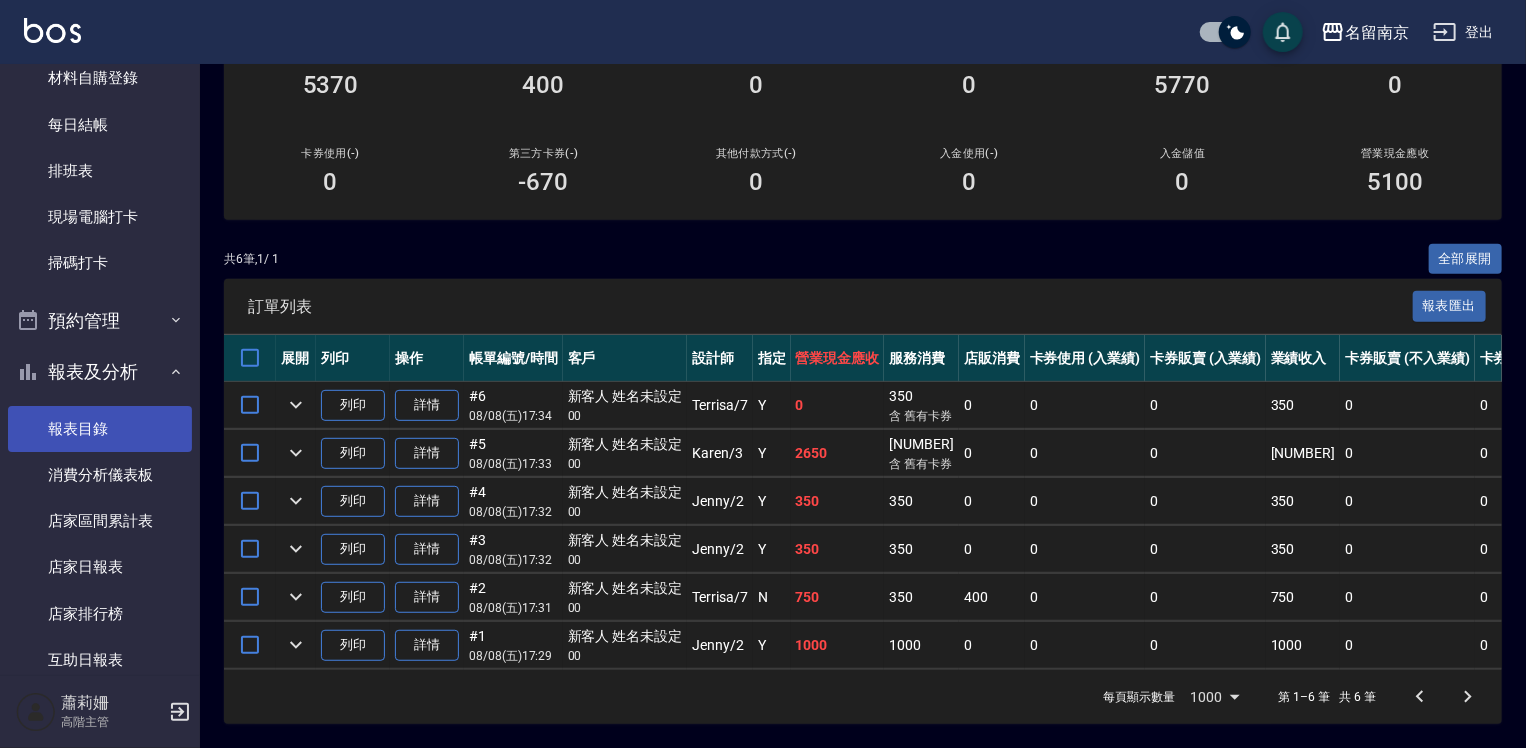 click on "報表目錄" at bounding box center (100, 429) 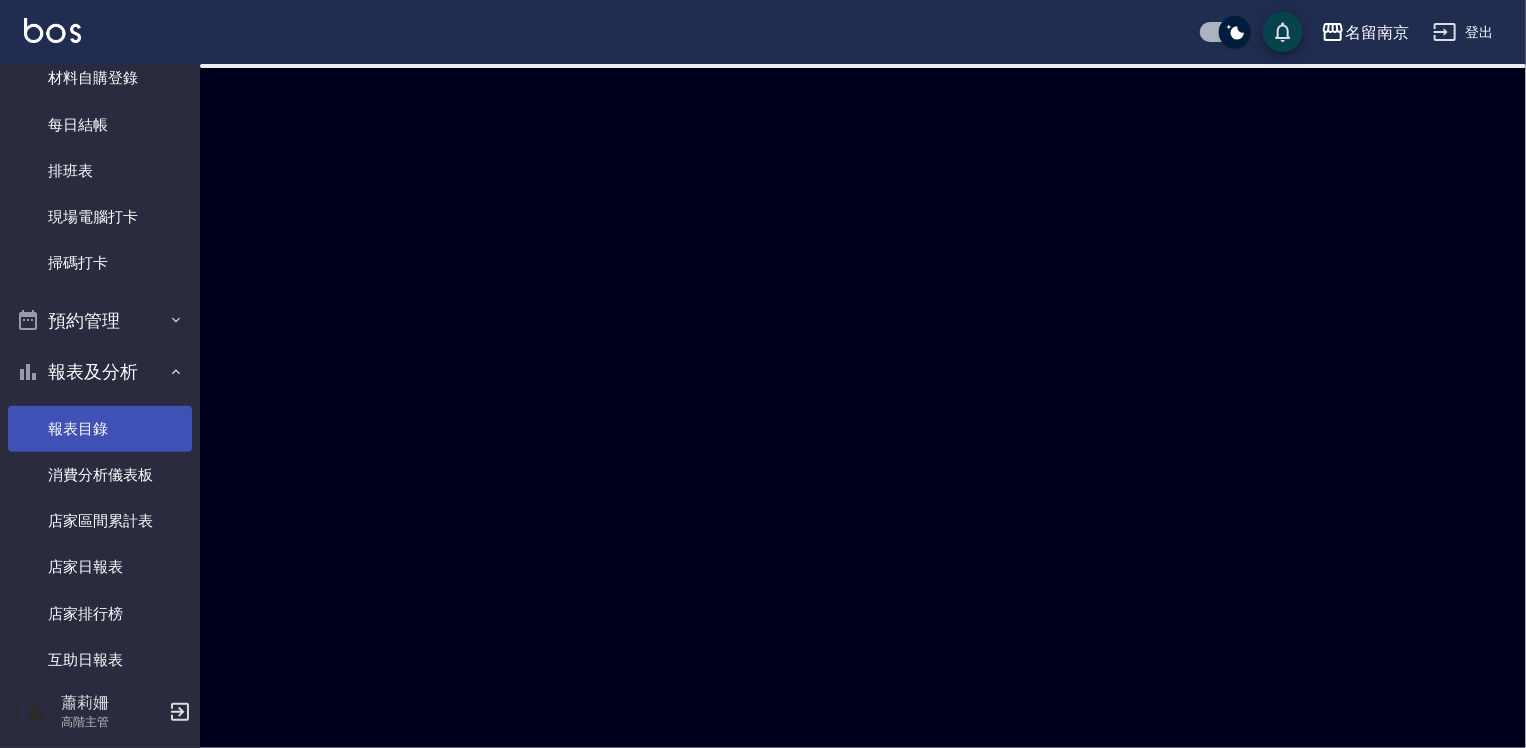 scroll, scrollTop: 0, scrollLeft: 0, axis: both 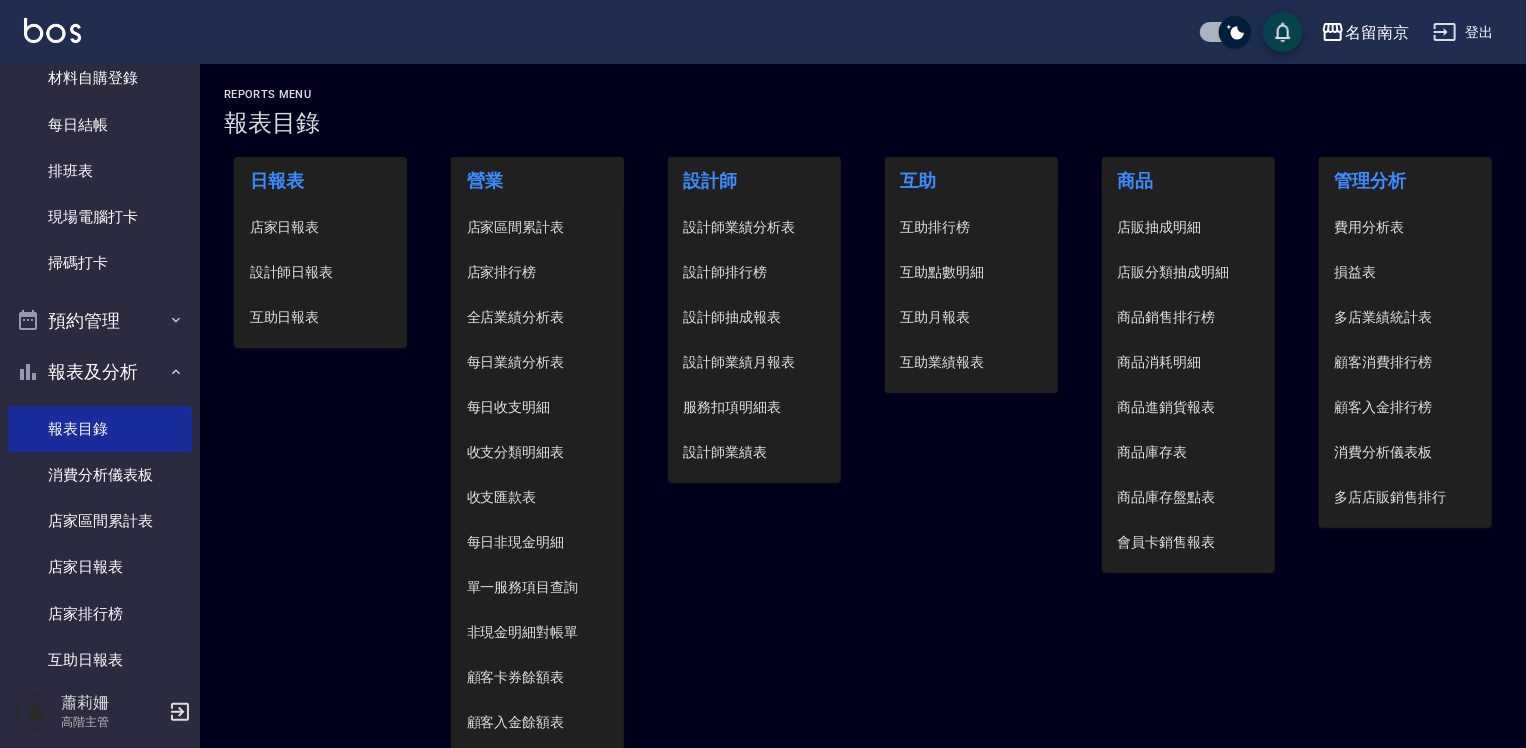 click on "設計師日報表" at bounding box center [321, 272] 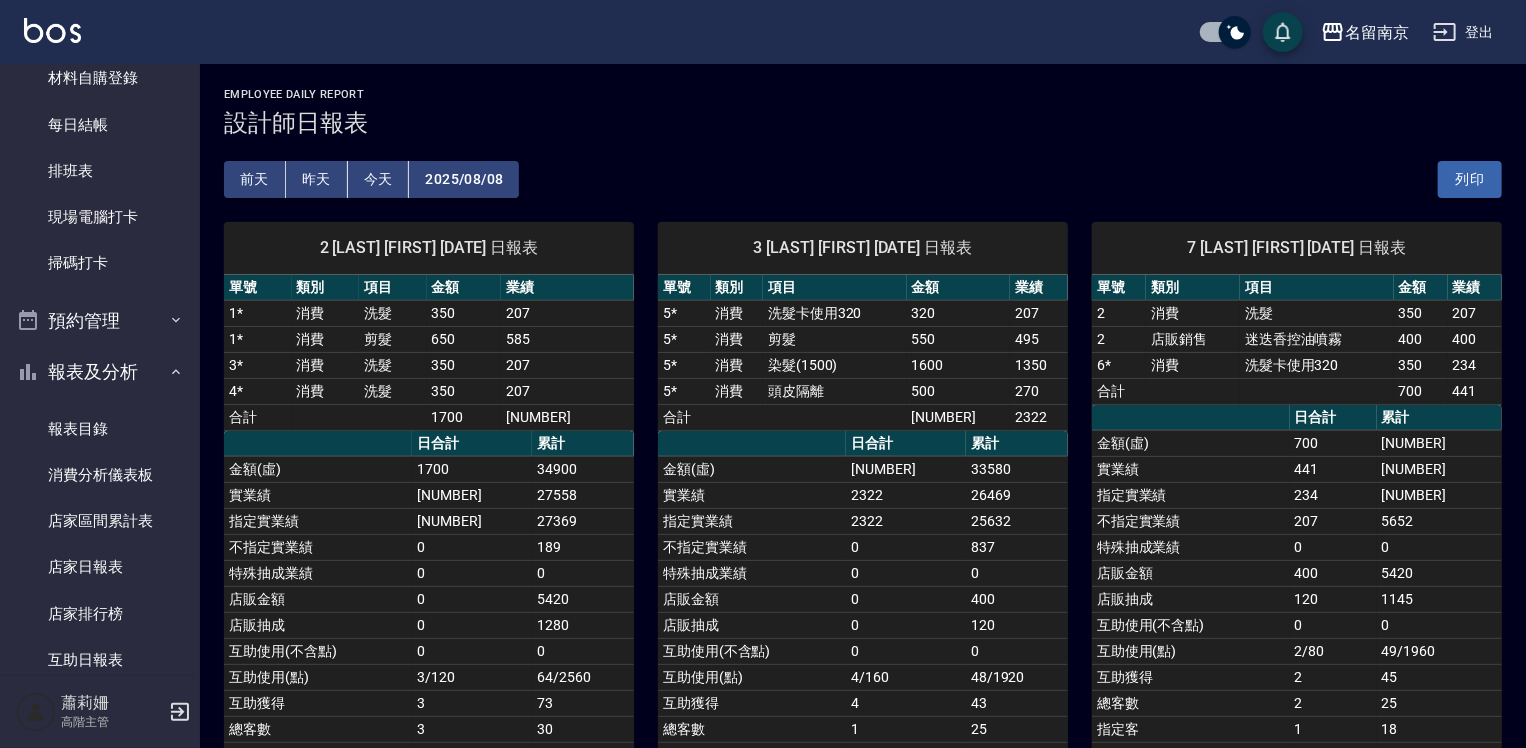 scroll, scrollTop: 168, scrollLeft: 0, axis: vertical 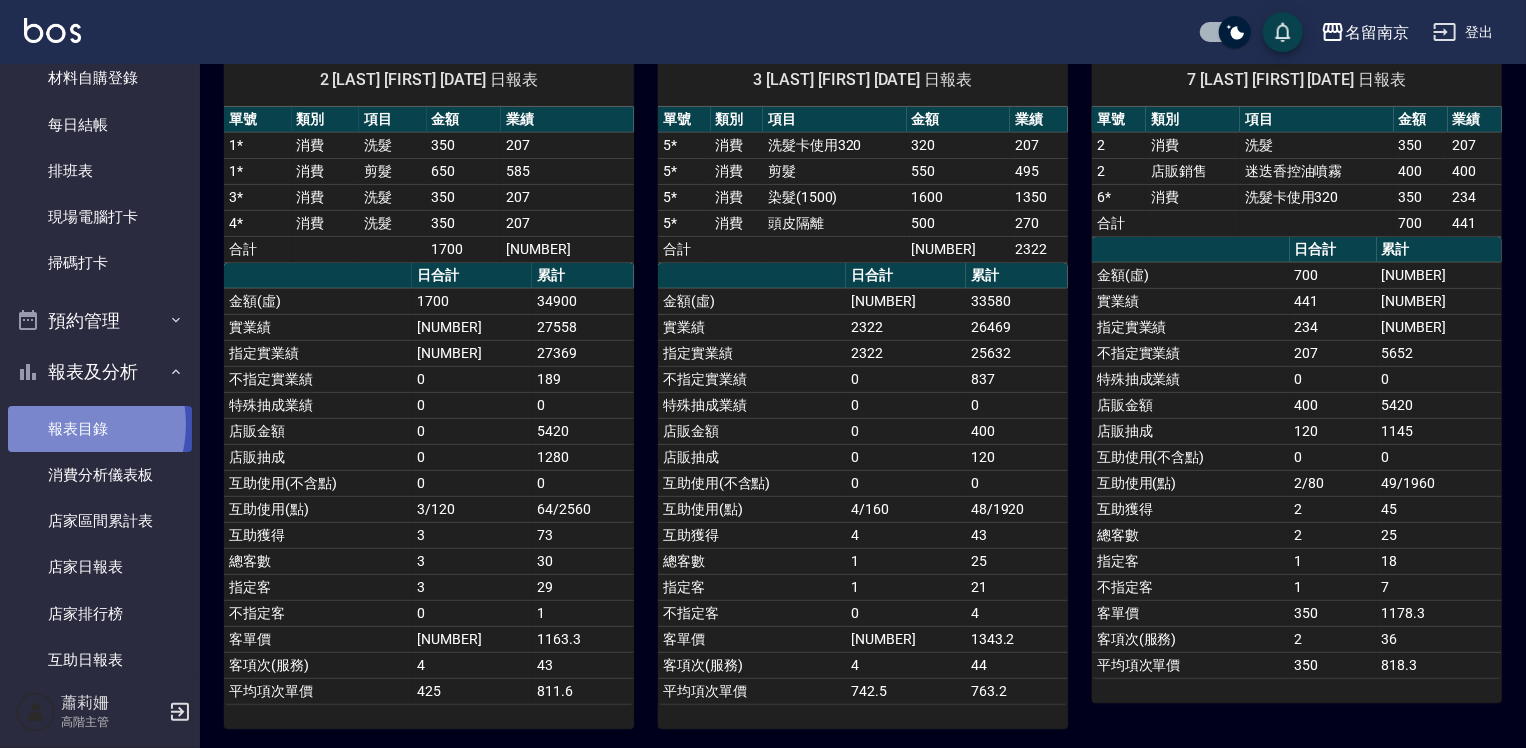 click on "報表目錄" at bounding box center (100, 429) 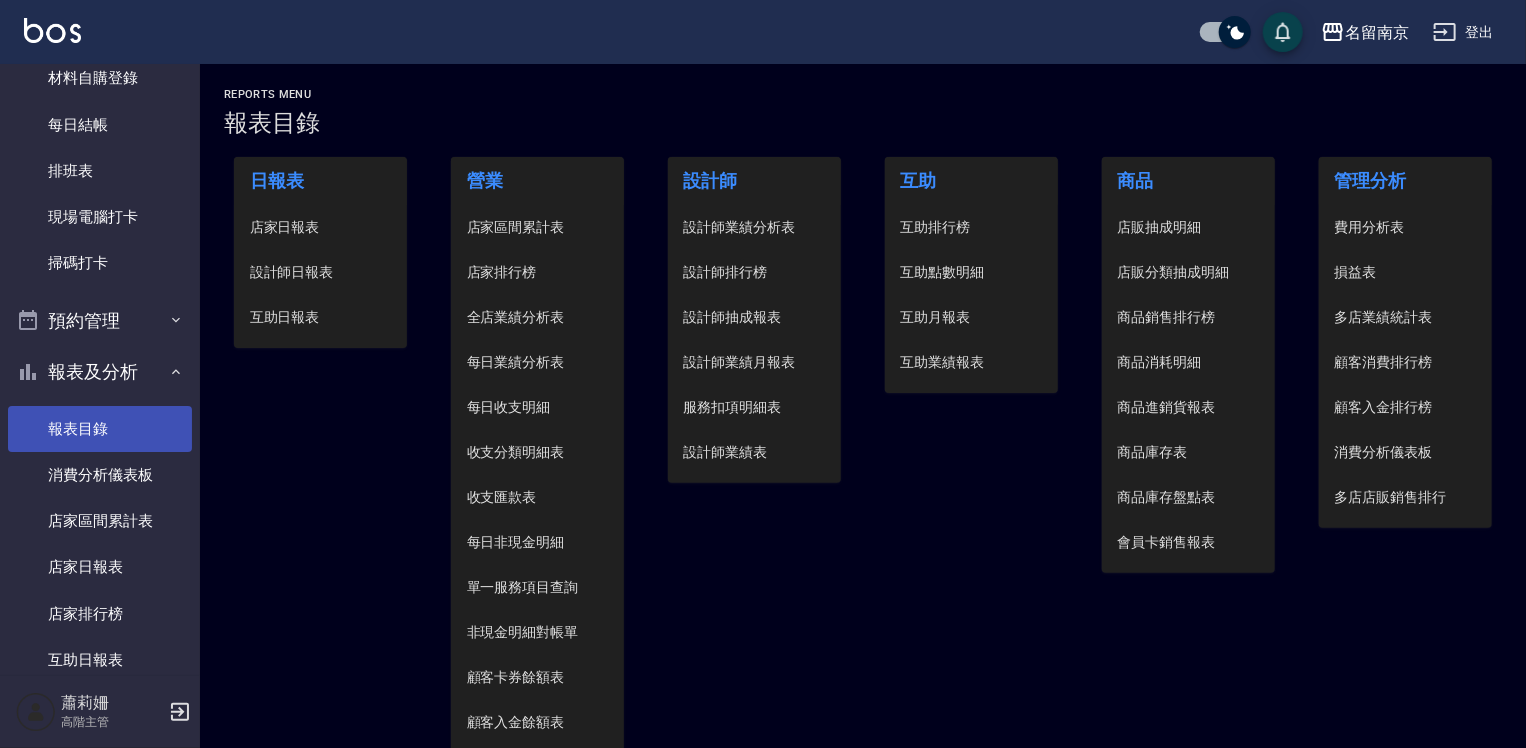scroll, scrollTop: 100, scrollLeft: 0, axis: vertical 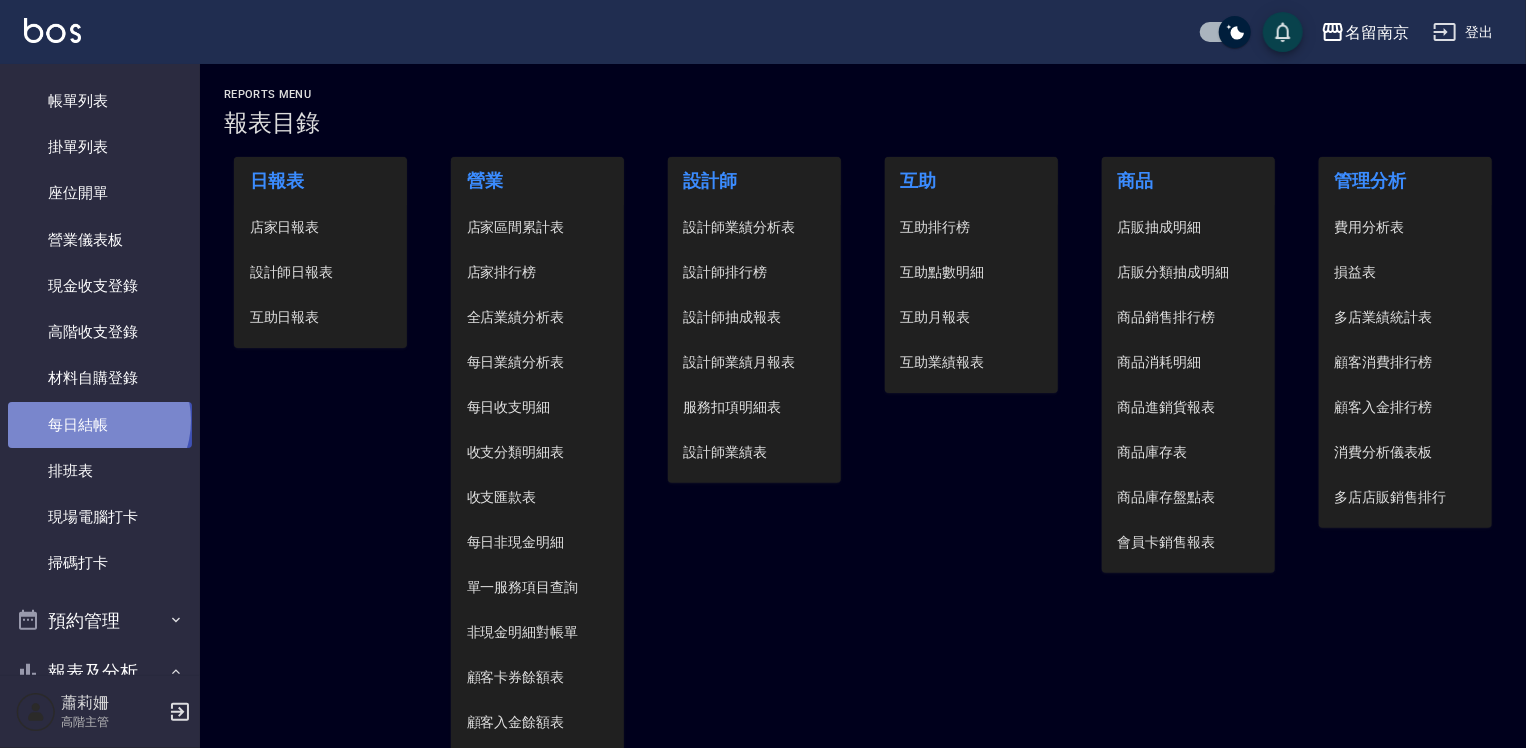 click on "每日結帳" at bounding box center [100, 425] 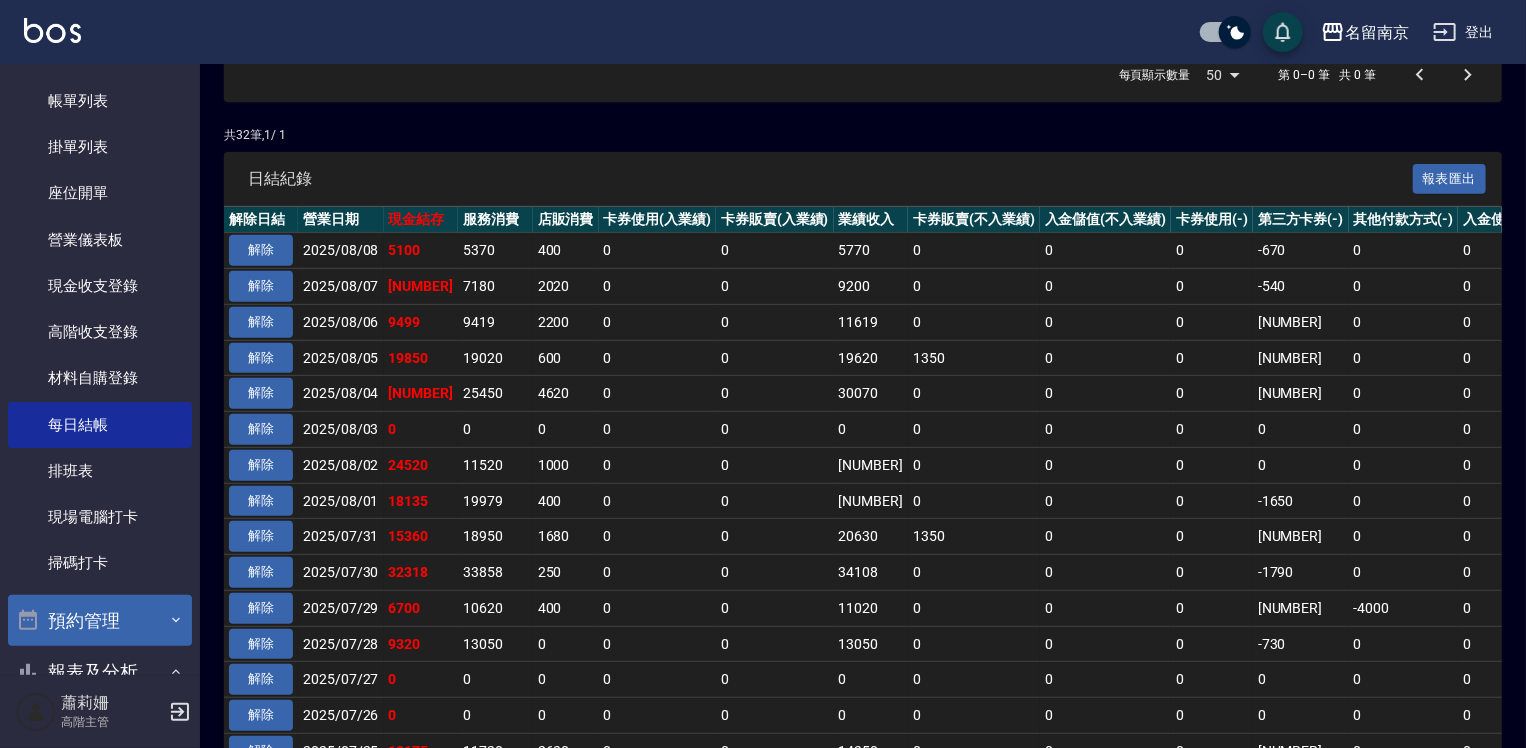 scroll, scrollTop: 400, scrollLeft: 0, axis: vertical 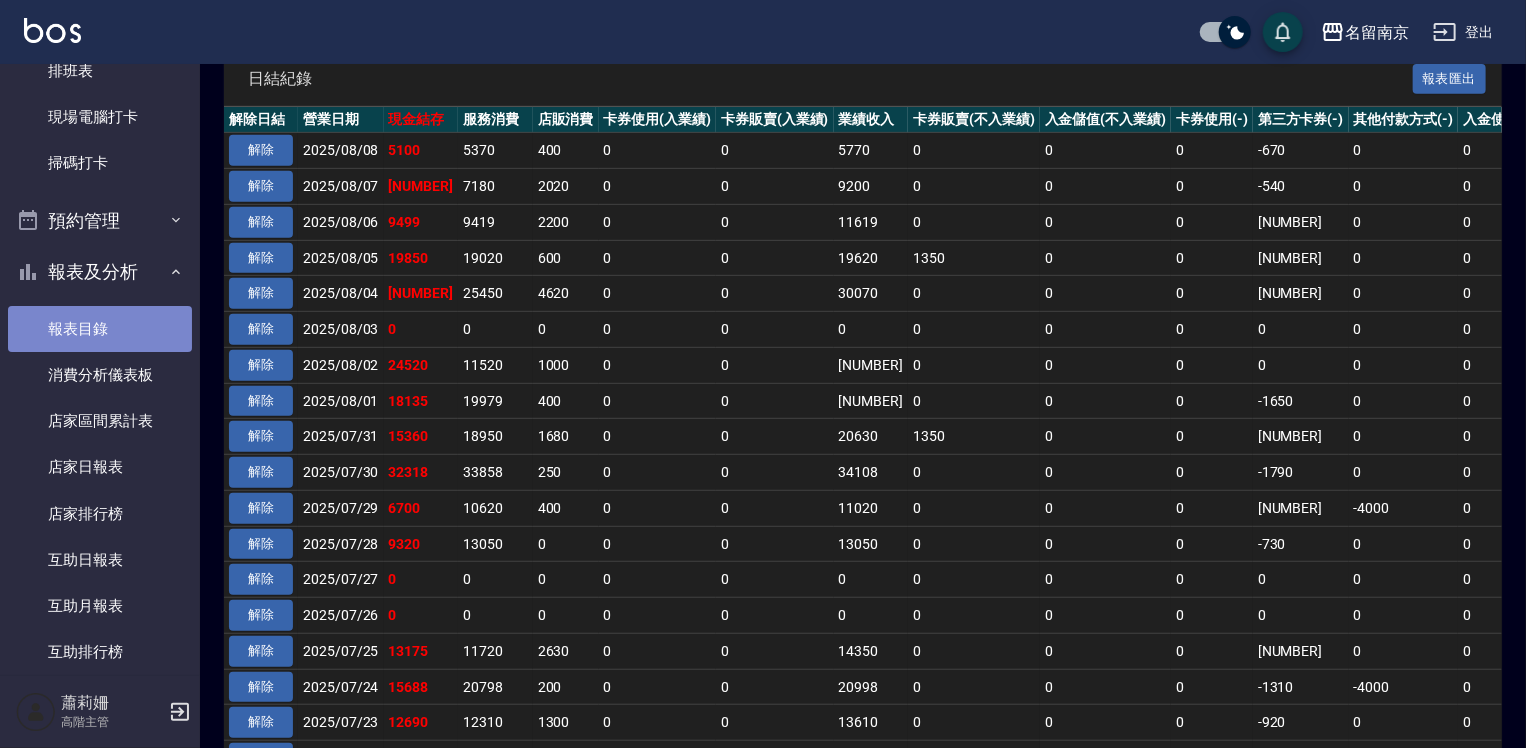 click on "報表目錄" at bounding box center [100, 329] 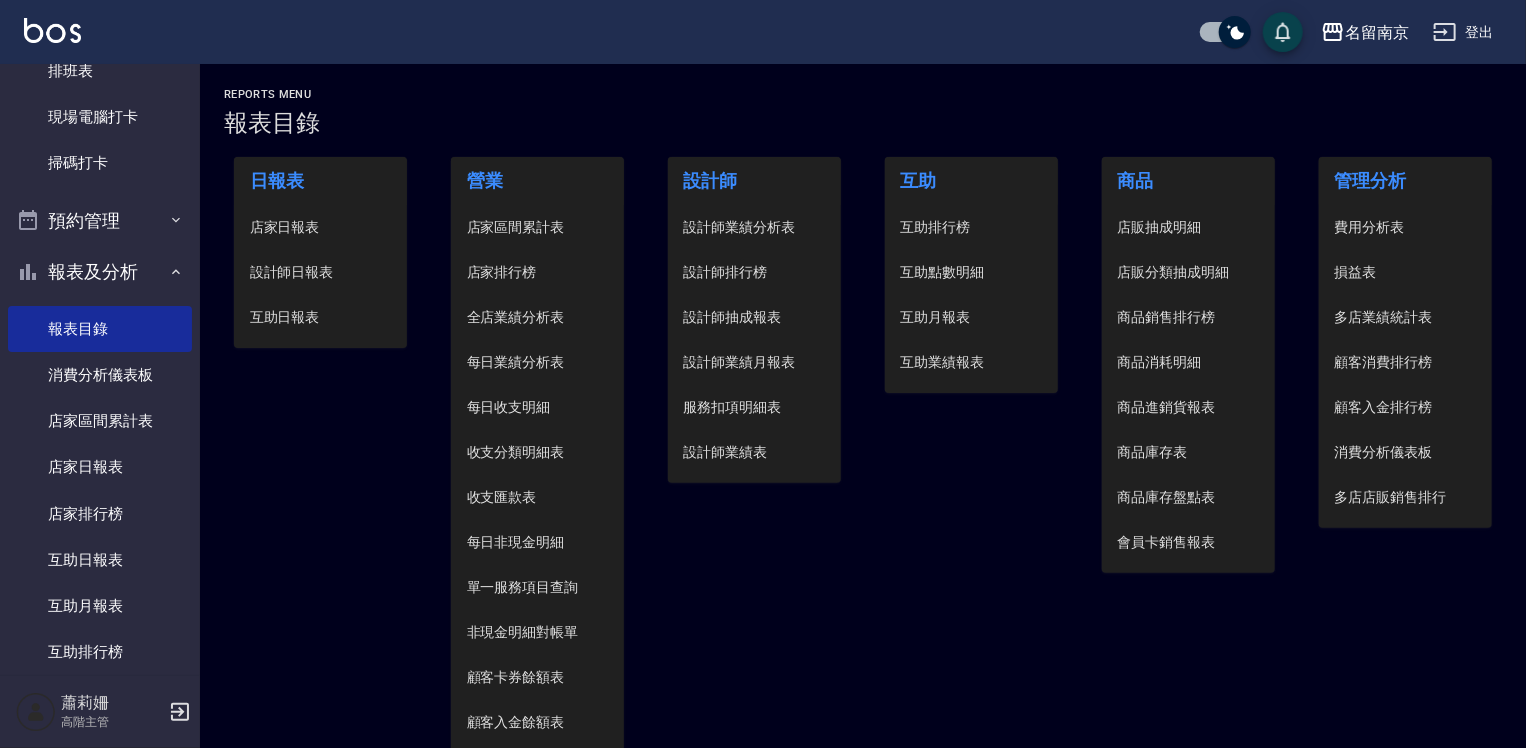 click on "設計師日報表" at bounding box center (321, 272) 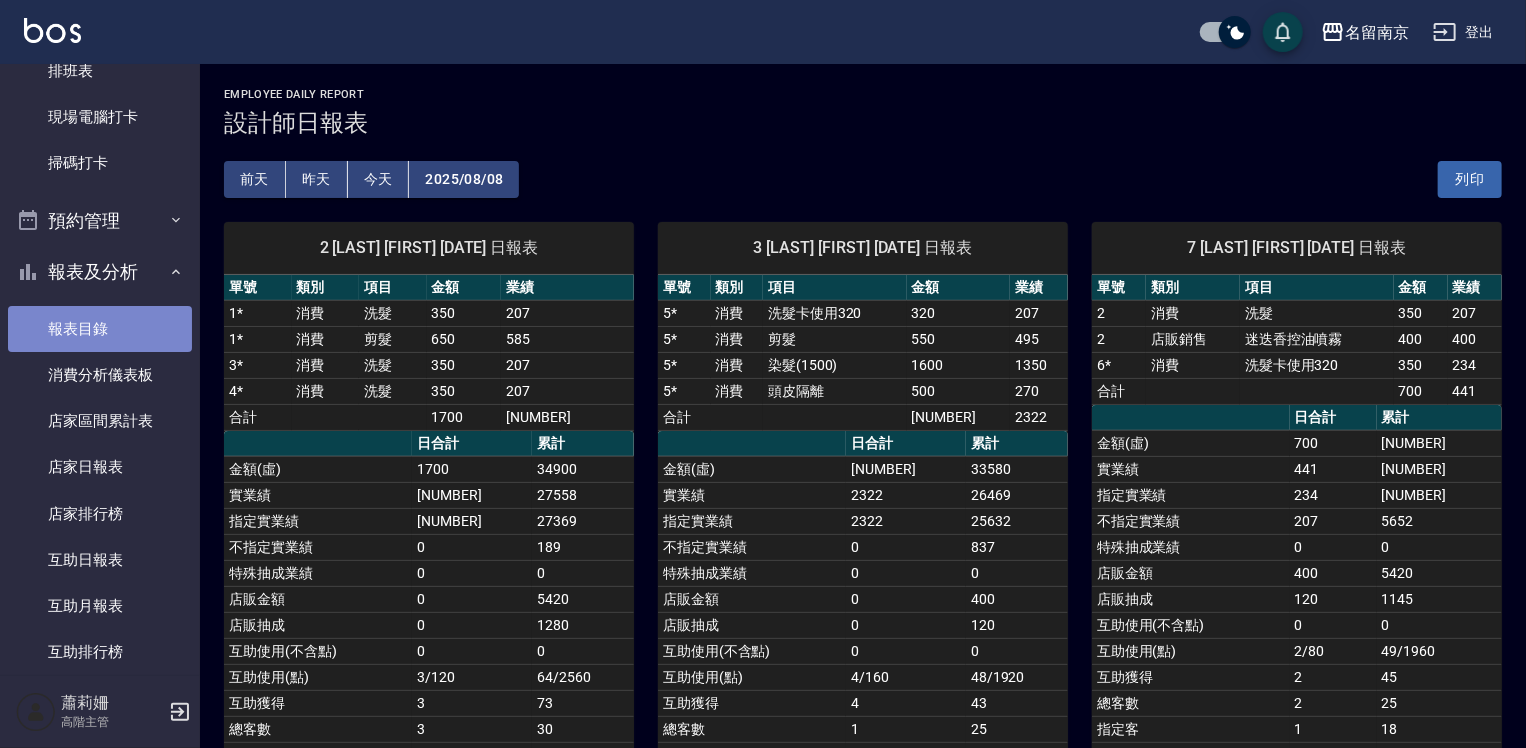 click on "報表目錄" at bounding box center (100, 329) 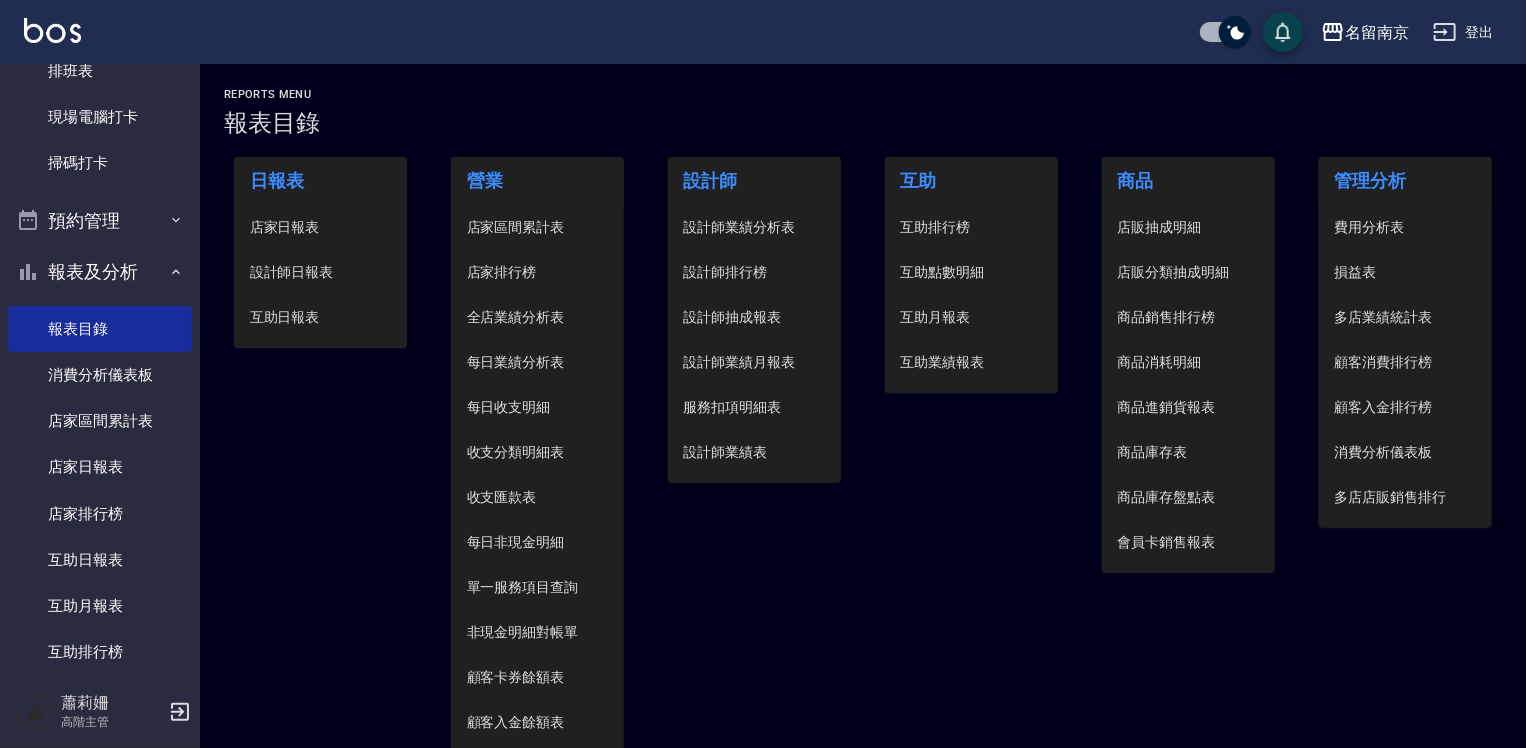 click on "店家日報表" at bounding box center (321, 227) 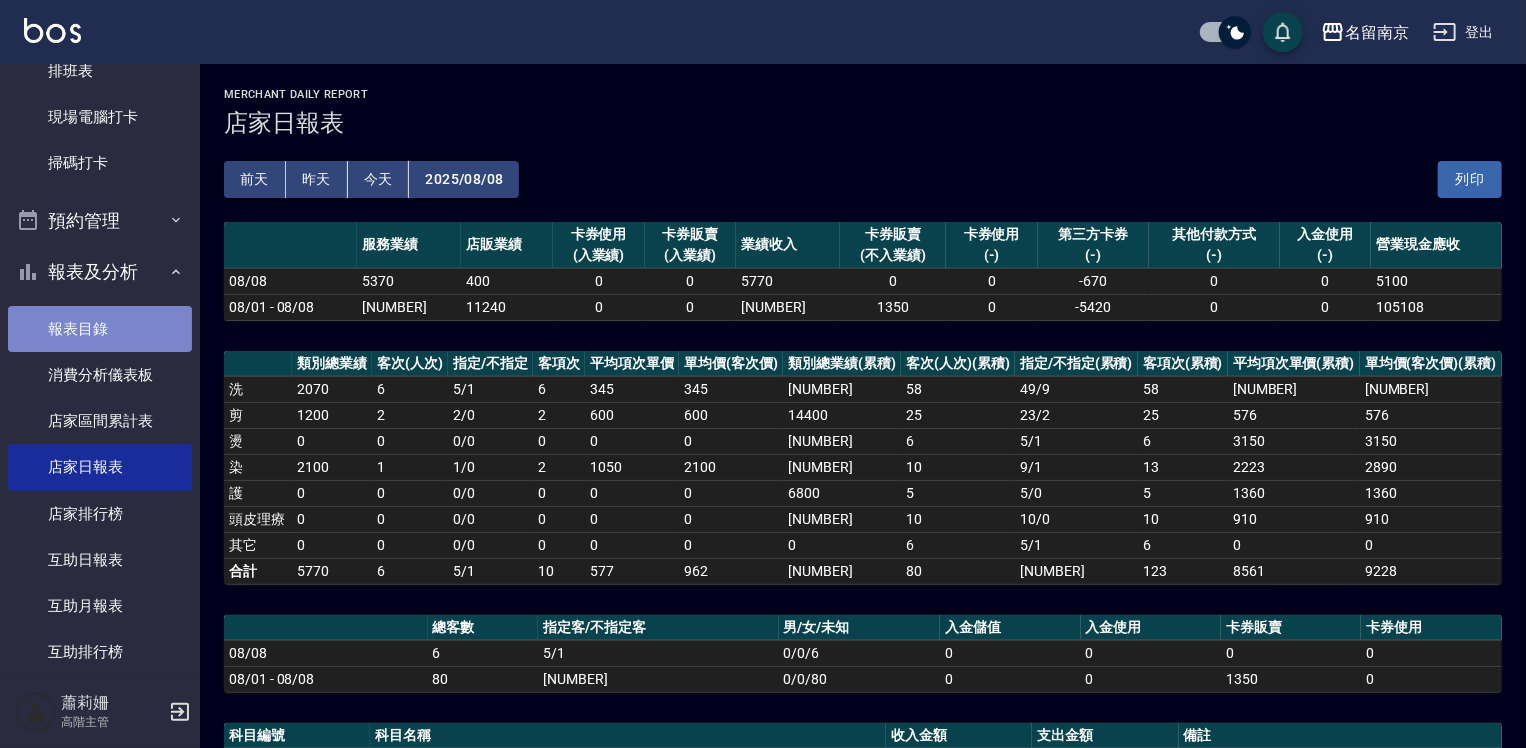 click on "報表目錄" at bounding box center (100, 329) 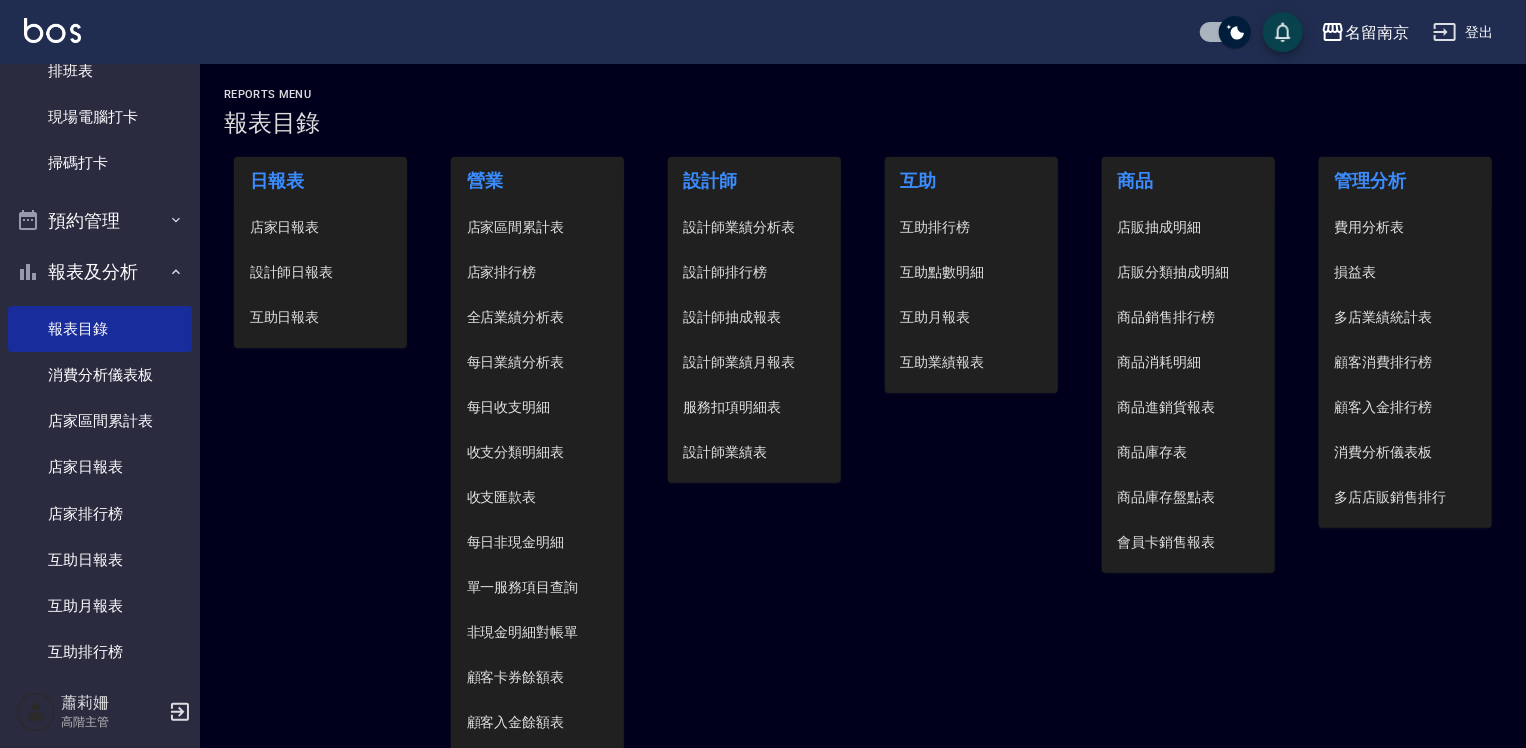 click on "店家日報表" at bounding box center [321, 227] 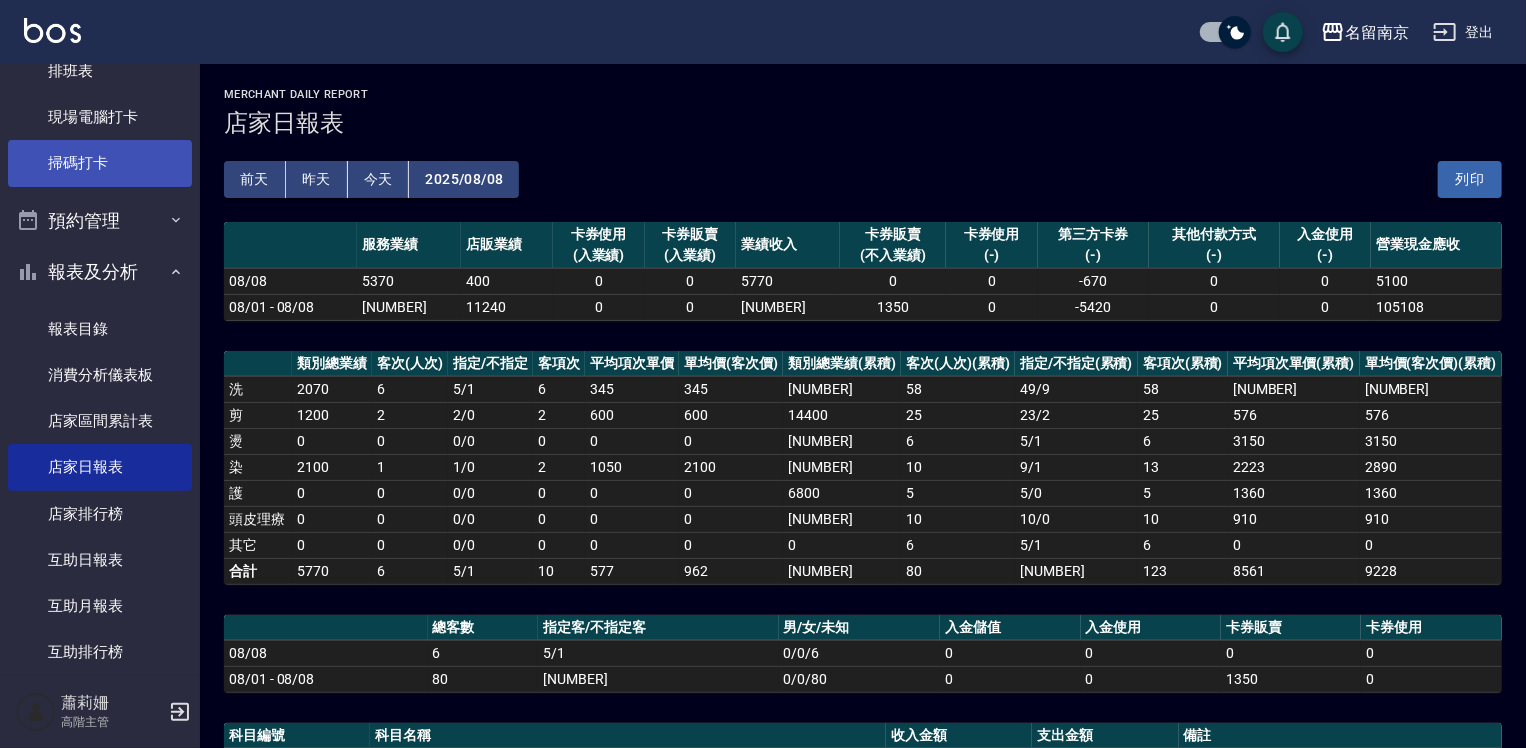scroll, scrollTop: 200, scrollLeft: 0, axis: vertical 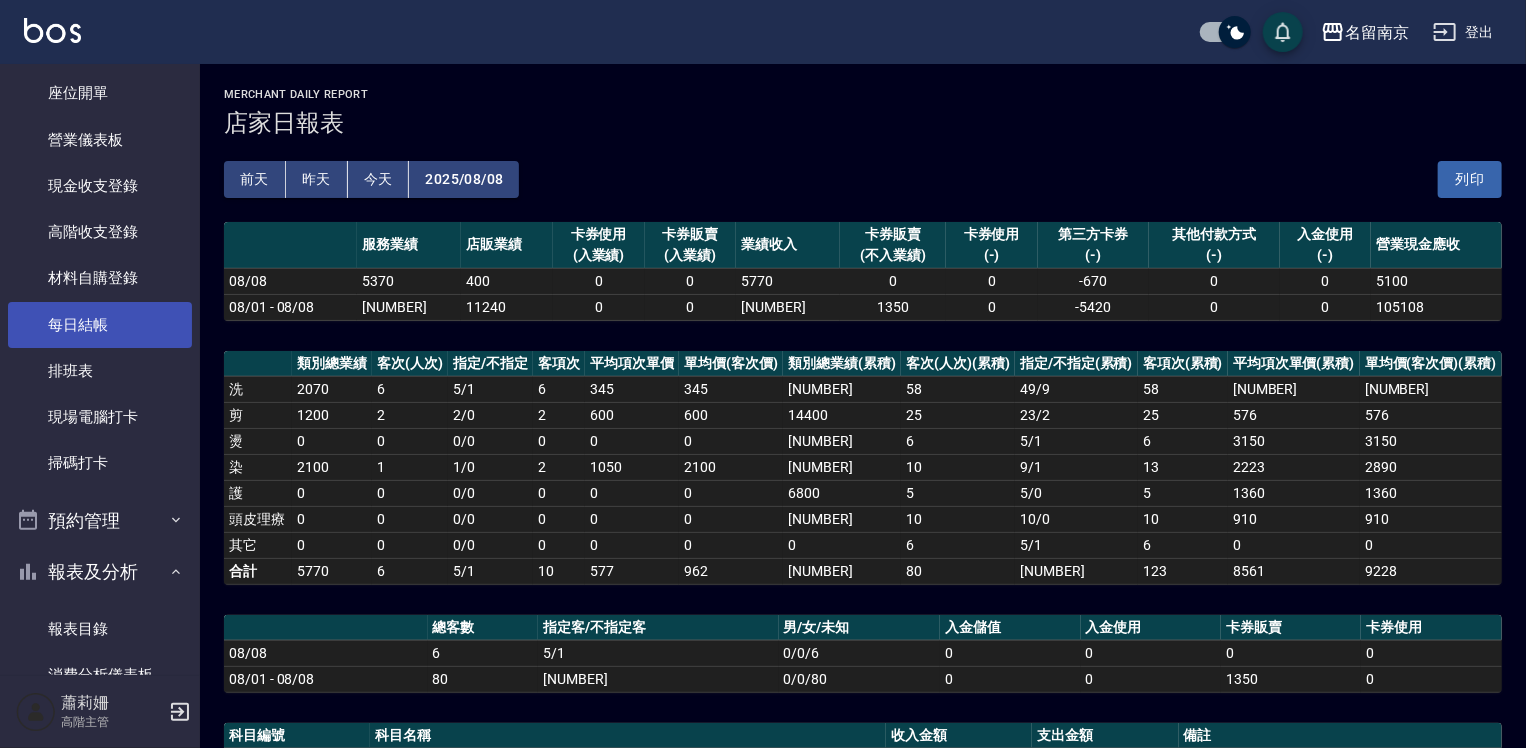 click on "每日結帳" at bounding box center [100, 325] 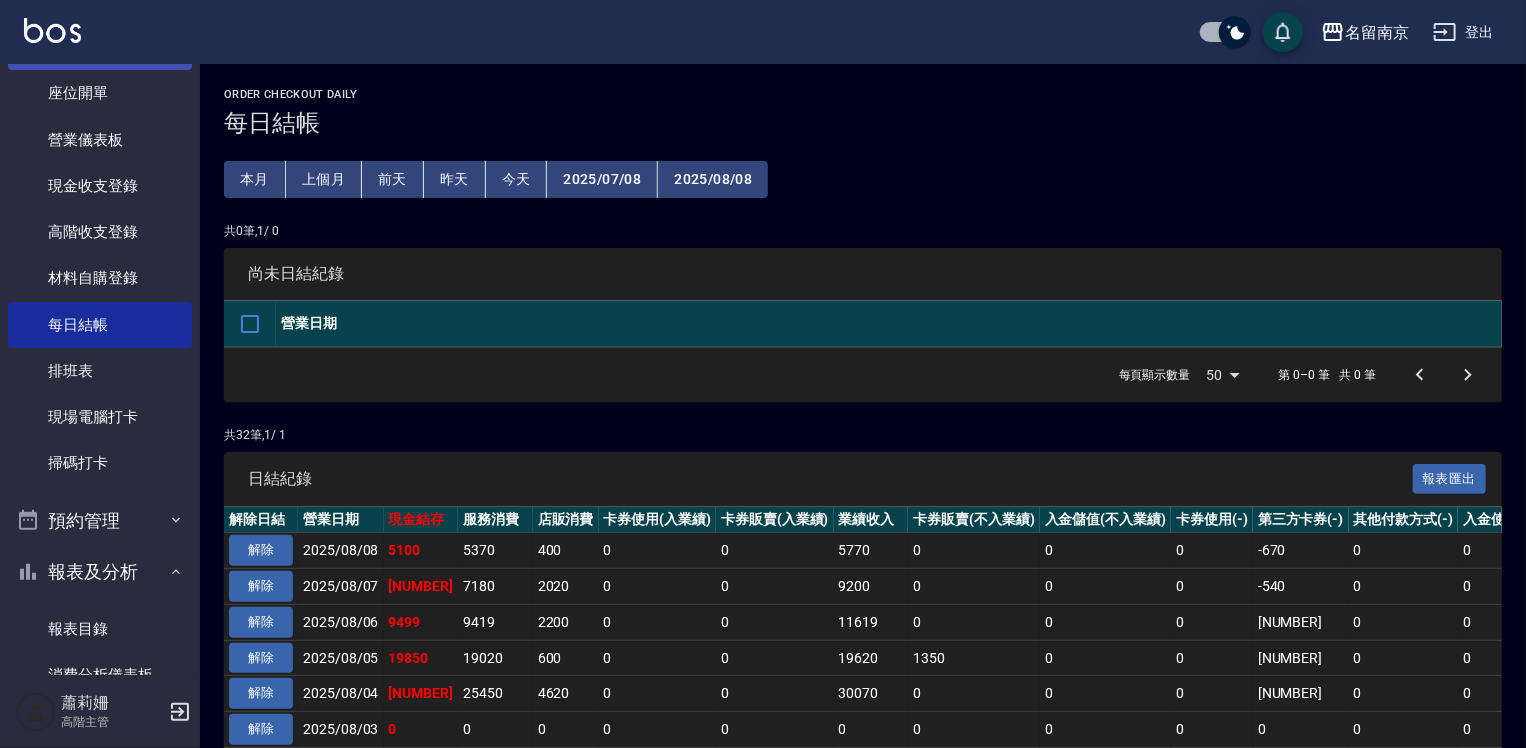 scroll, scrollTop: 0, scrollLeft: 0, axis: both 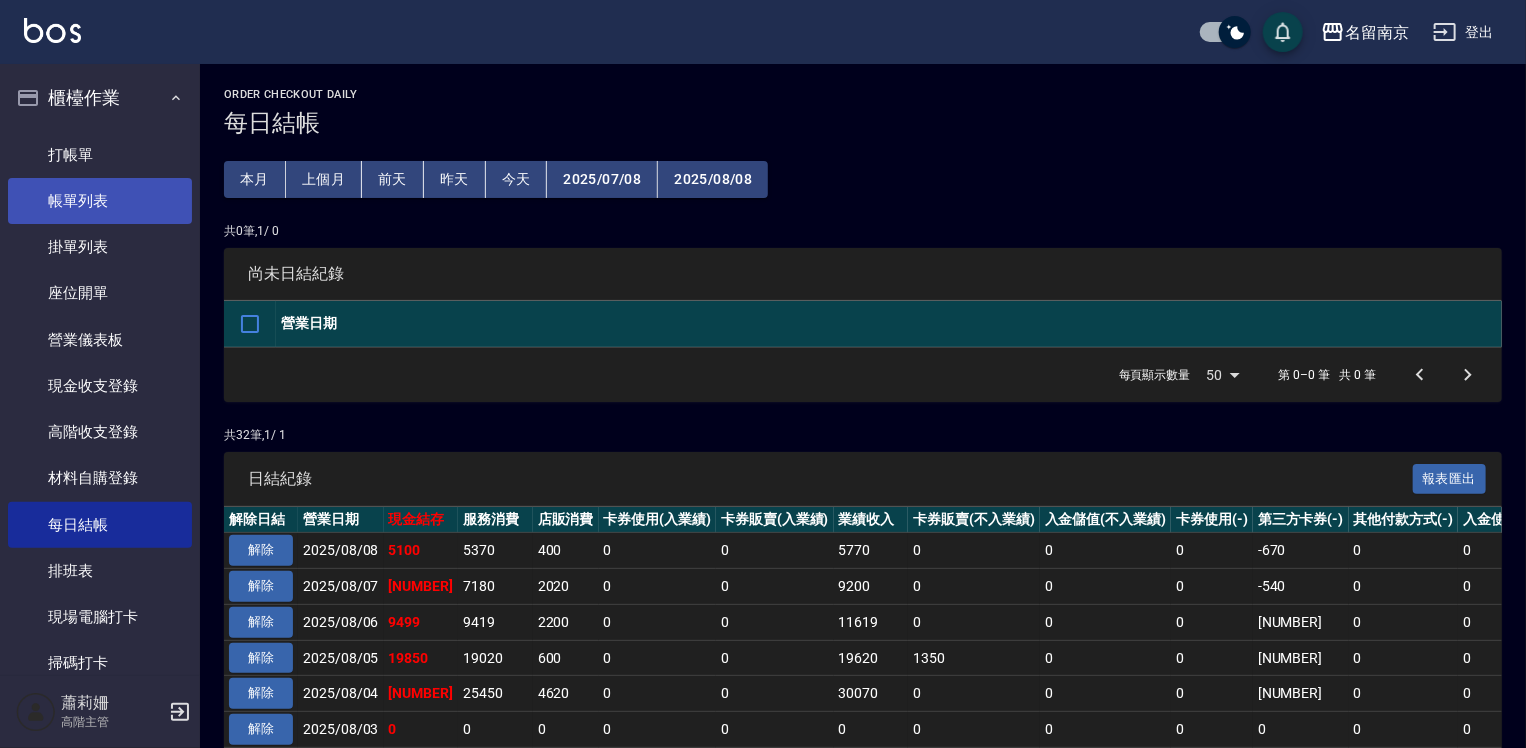 click on "帳單列表" at bounding box center (100, 201) 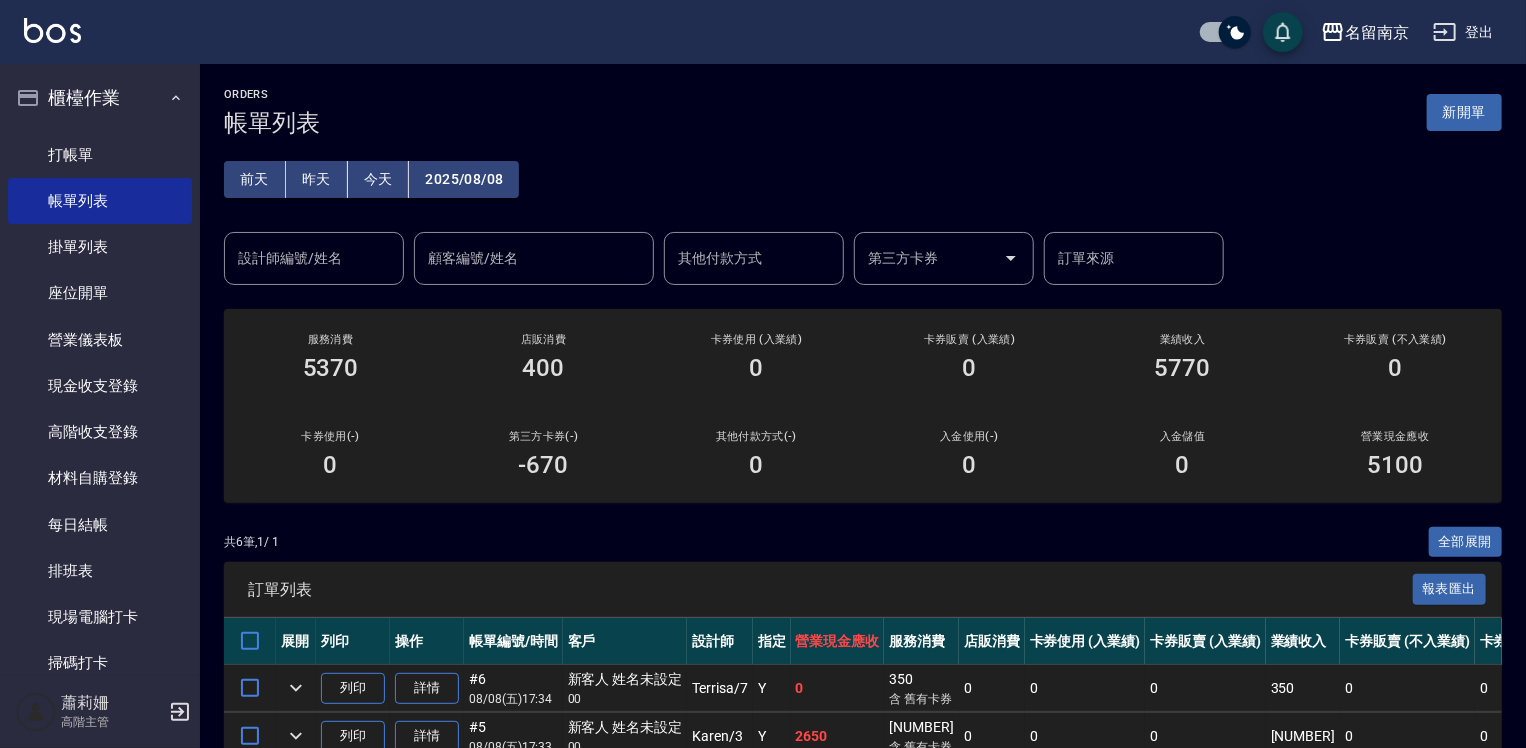 scroll, scrollTop: 296, scrollLeft: 0, axis: vertical 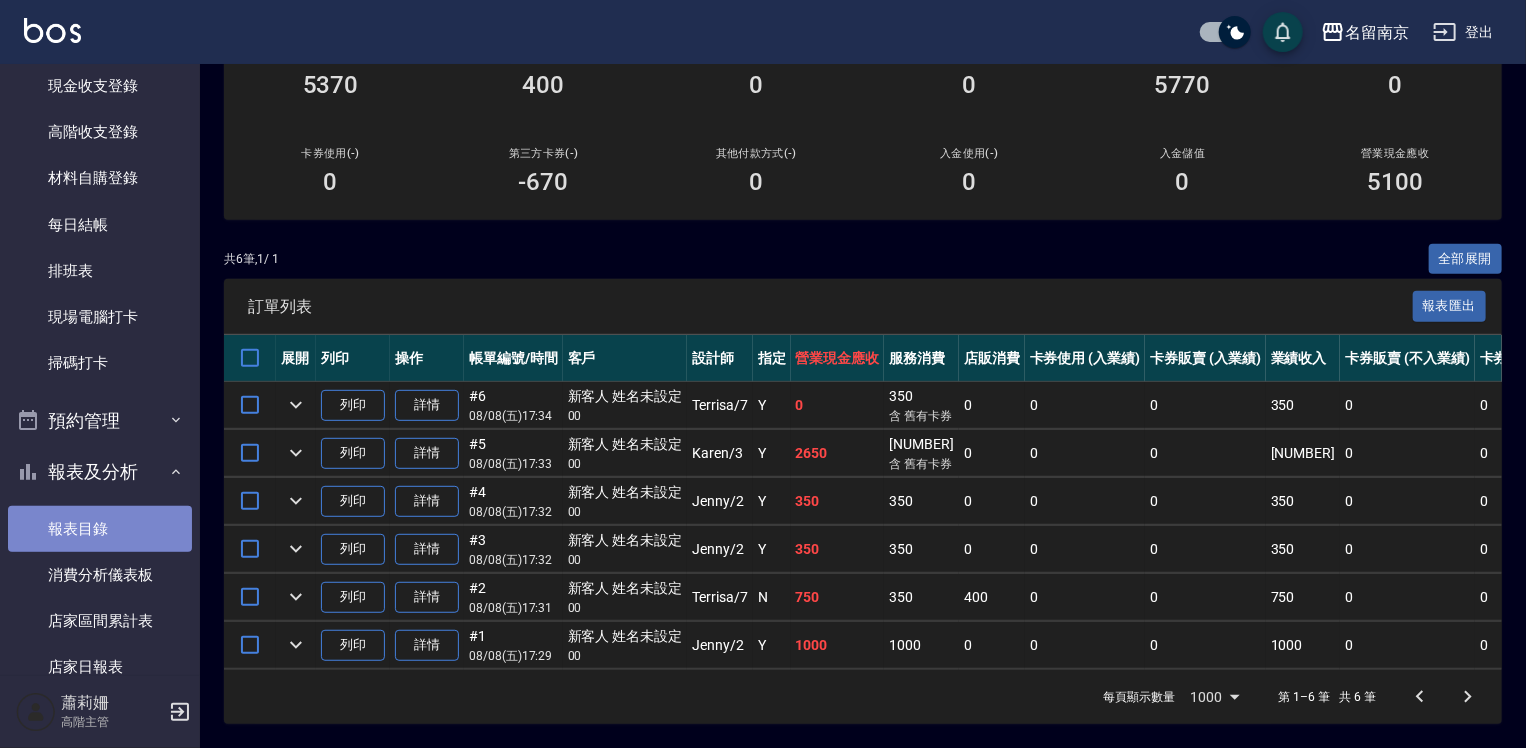 click on "報表目錄" at bounding box center [100, 529] 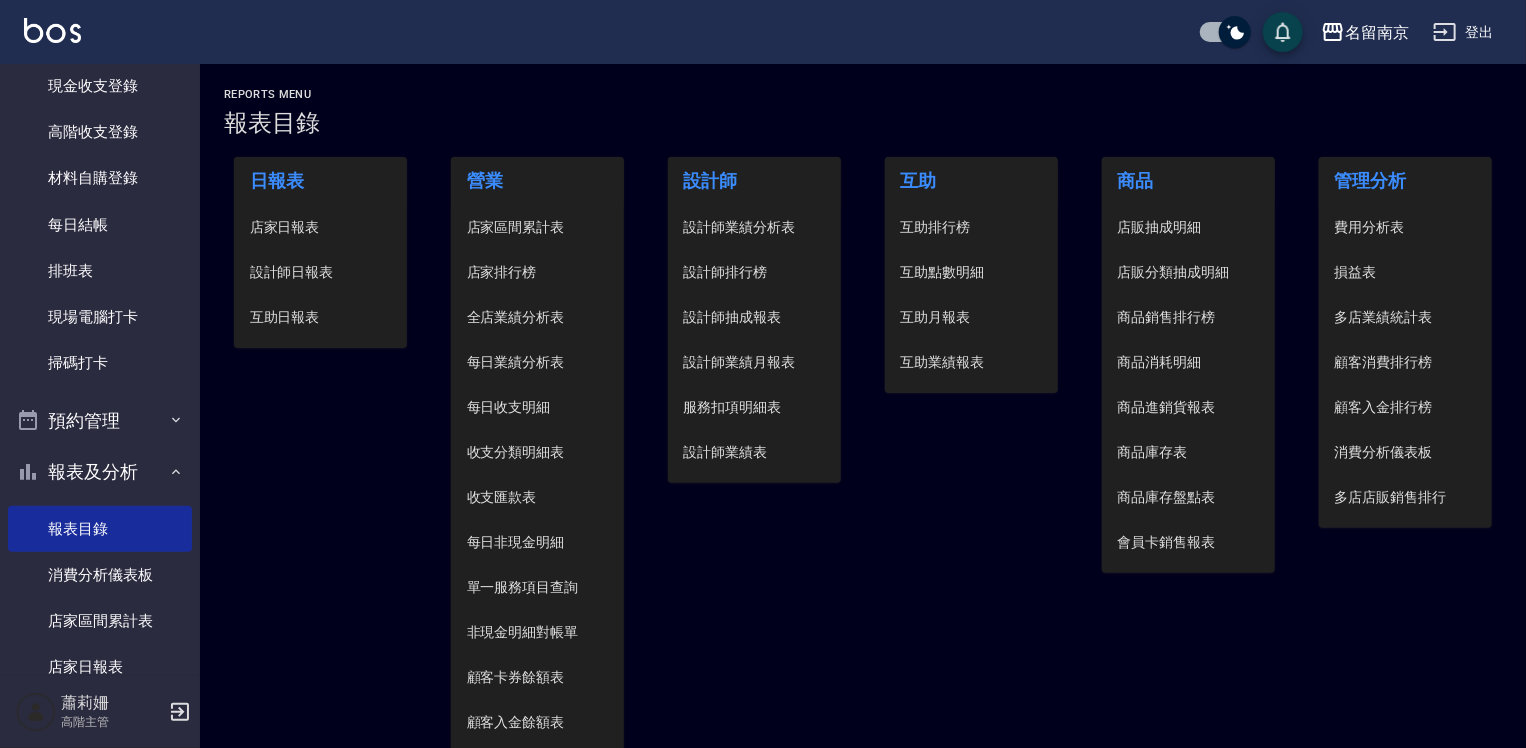 click on "店家日報表" at bounding box center (321, 227) 